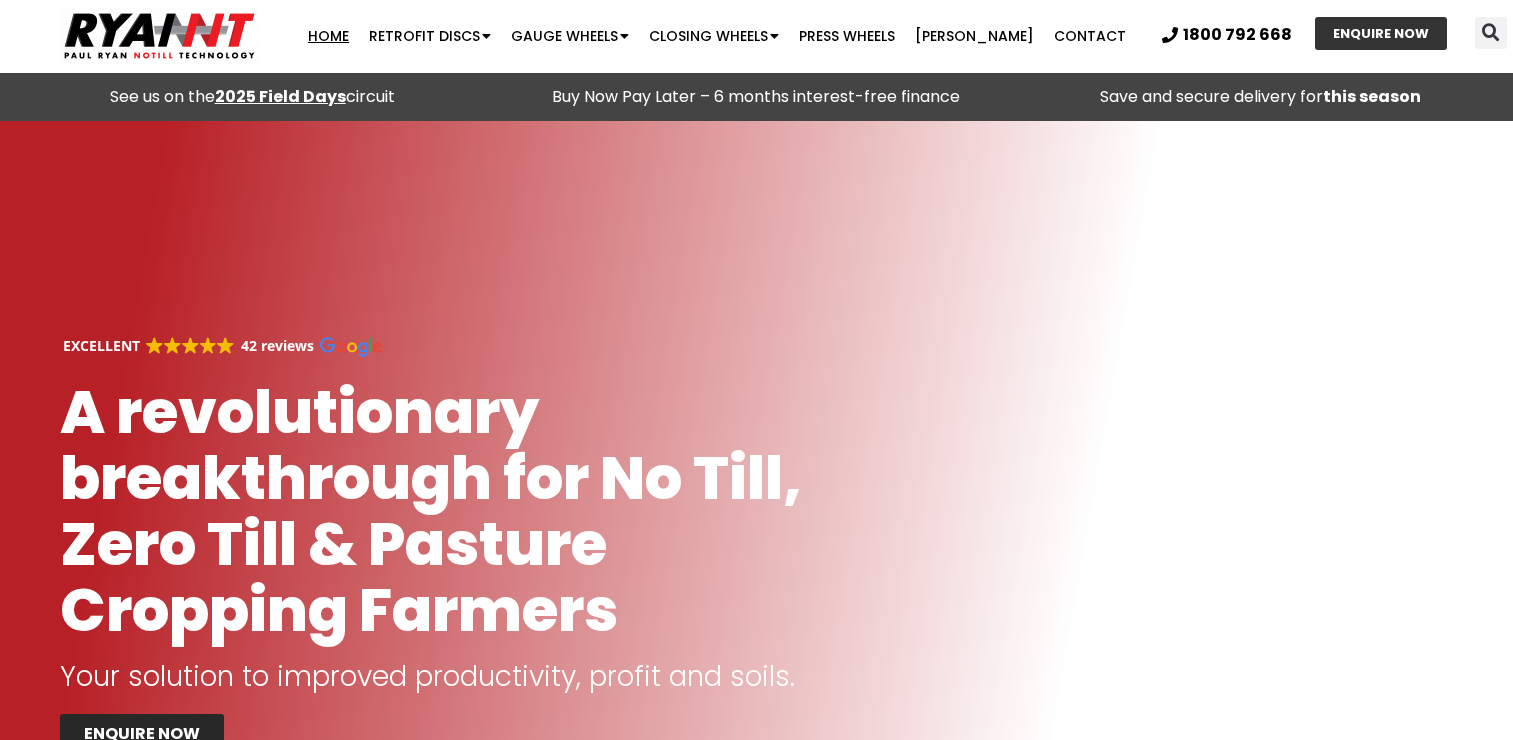 scroll, scrollTop: 3700, scrollLeft: 0, axis: vertical 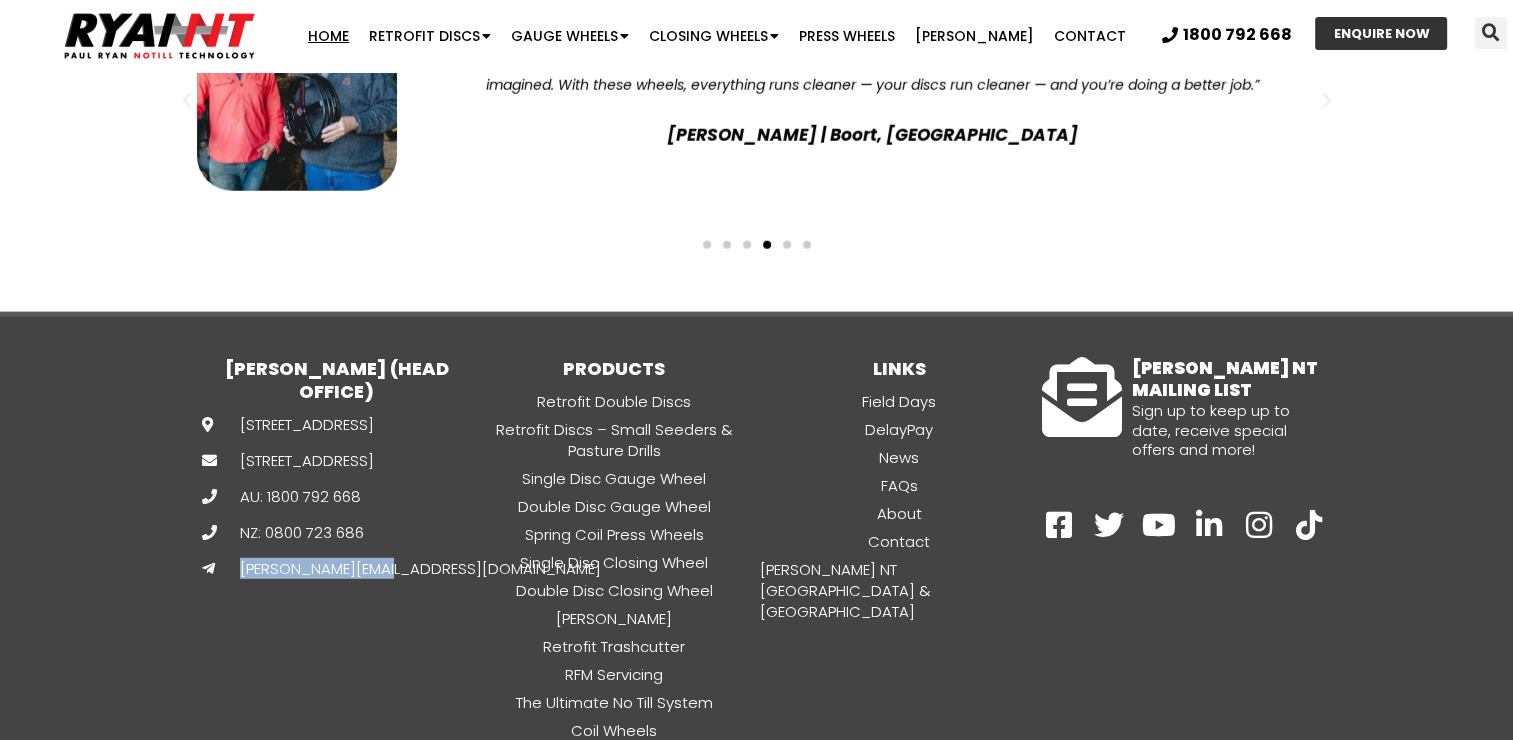 drag, startPoint x: 395, startPoint y: 471, endPoint x: 238, endPoint y: 472, distance: 157.00319 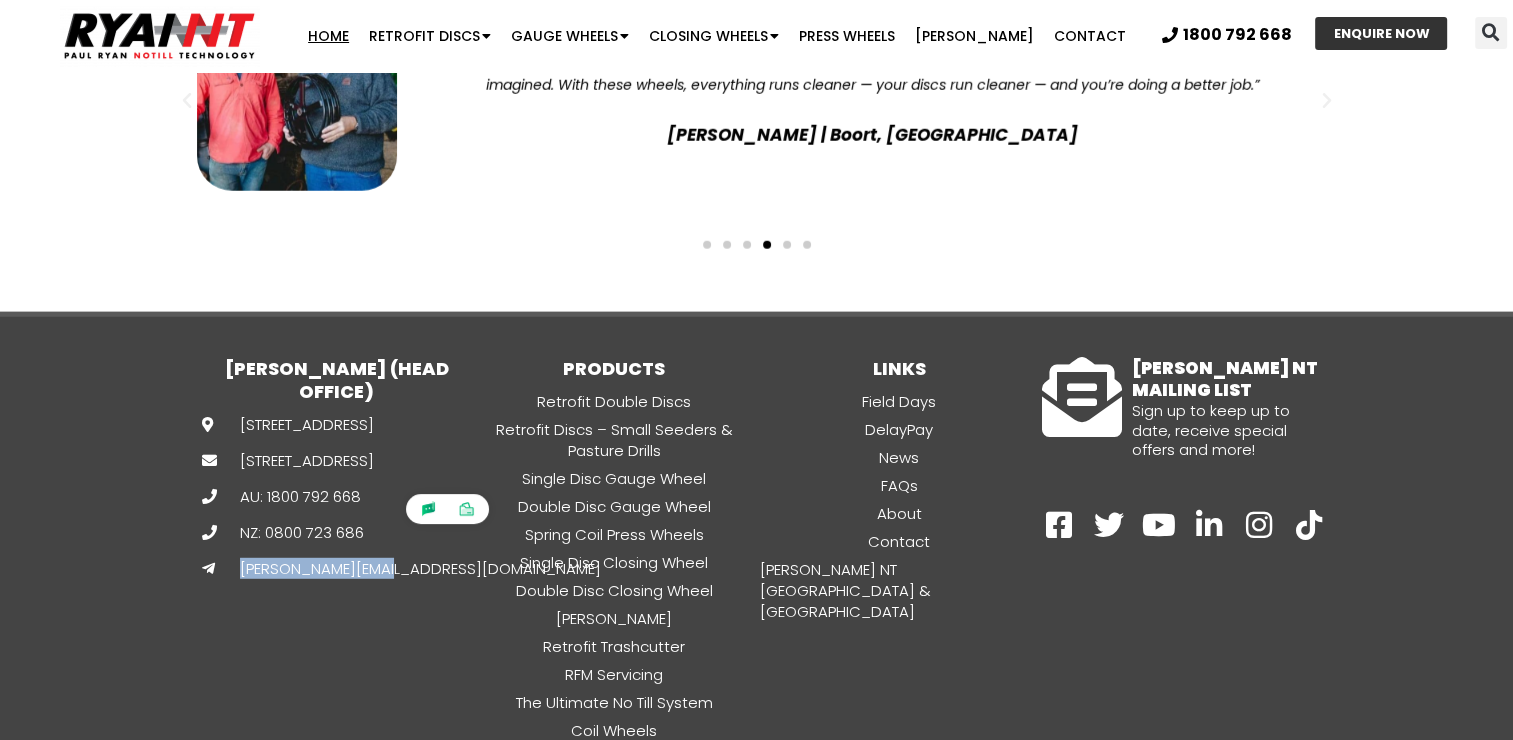drag, startPoint x: 238, startPoint y: 472, endPoint x: 298, endPoint y: 480, distance: 60.530983 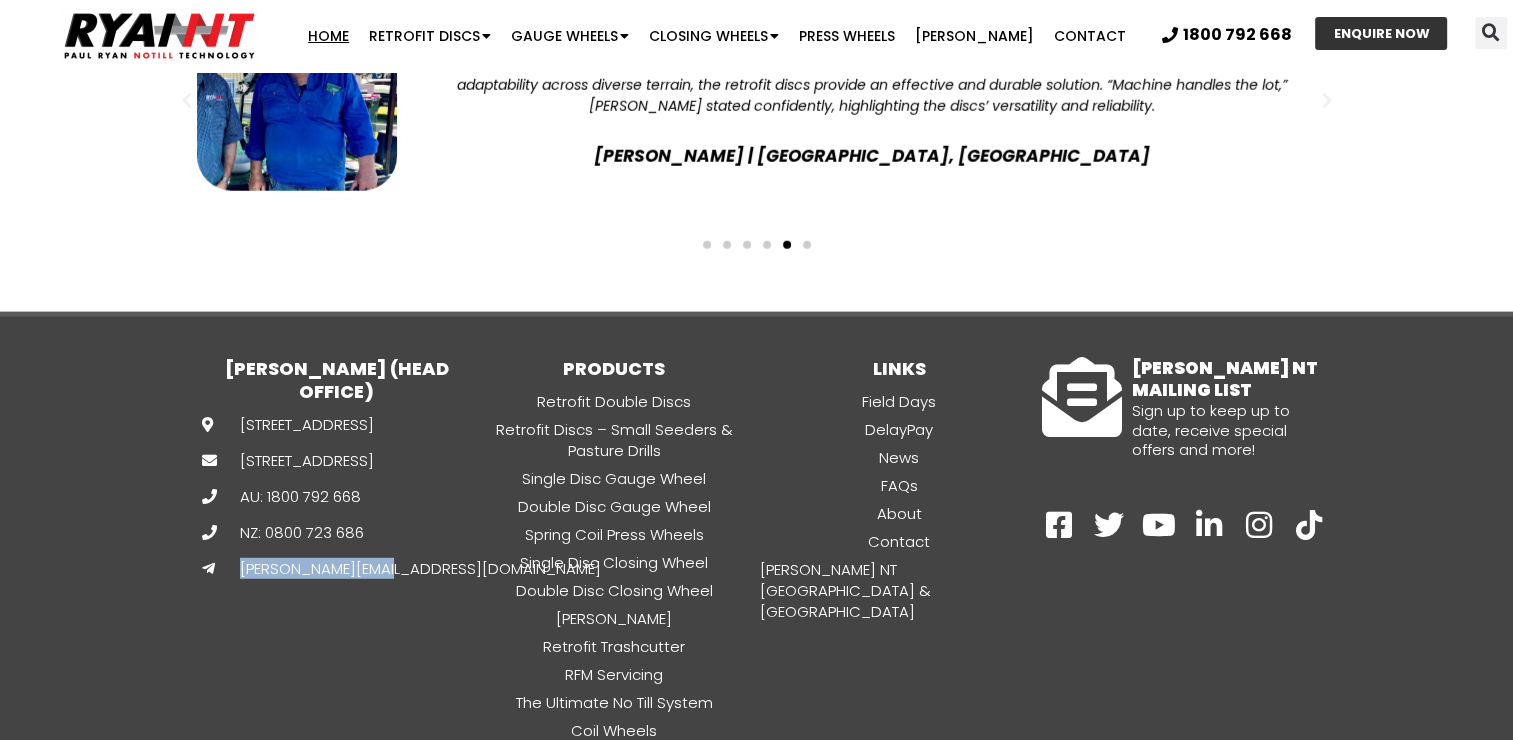 copy on "[PERSON_NAME][EMAIL_ADDRESS][DOMAIN_NAME]" 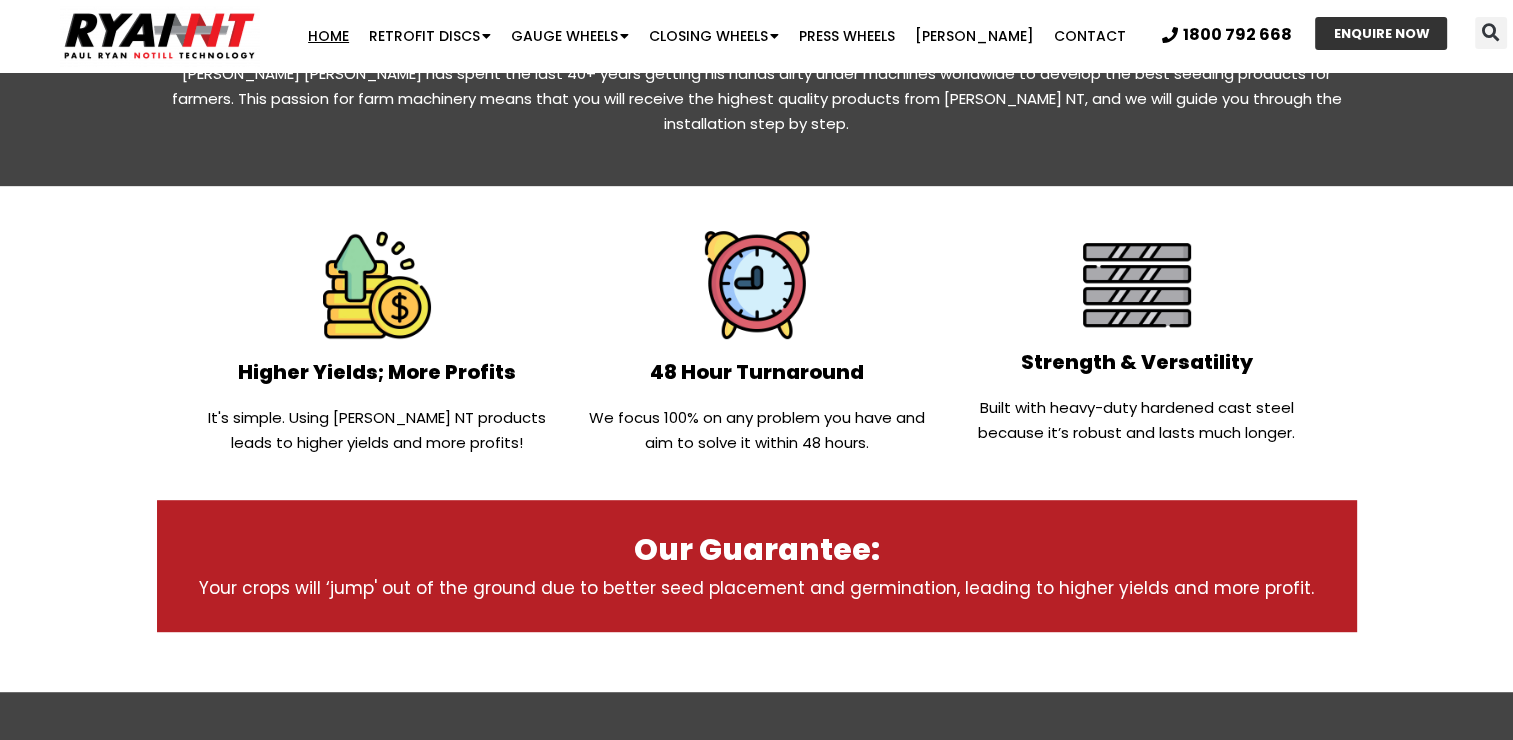 scroll, scrollTop: 900, scrollLeft: 0, axis: vertical 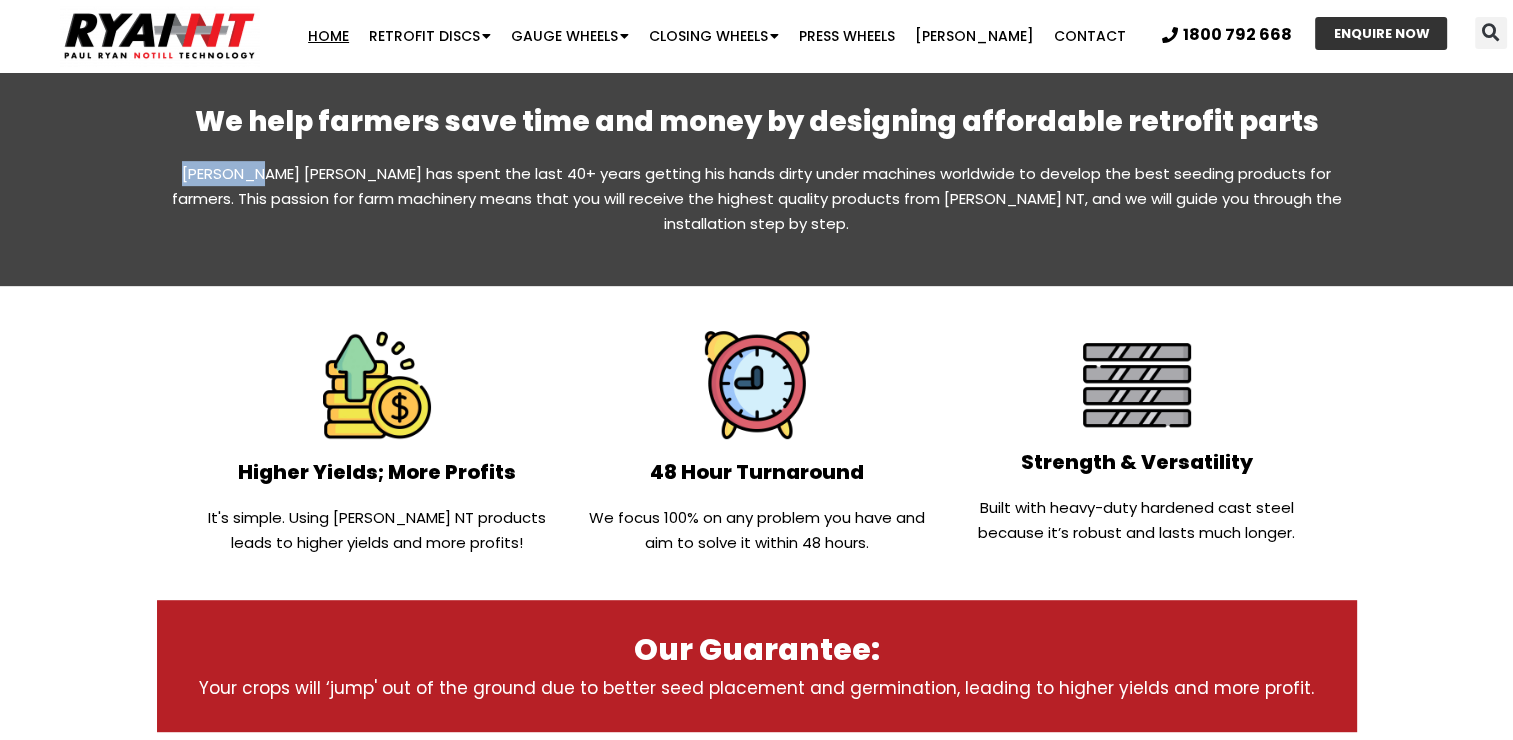 drag, startPoint x: 244, startPoint y: 171, endPoint x: 160, endPoint y: 172, distance: 84.00595 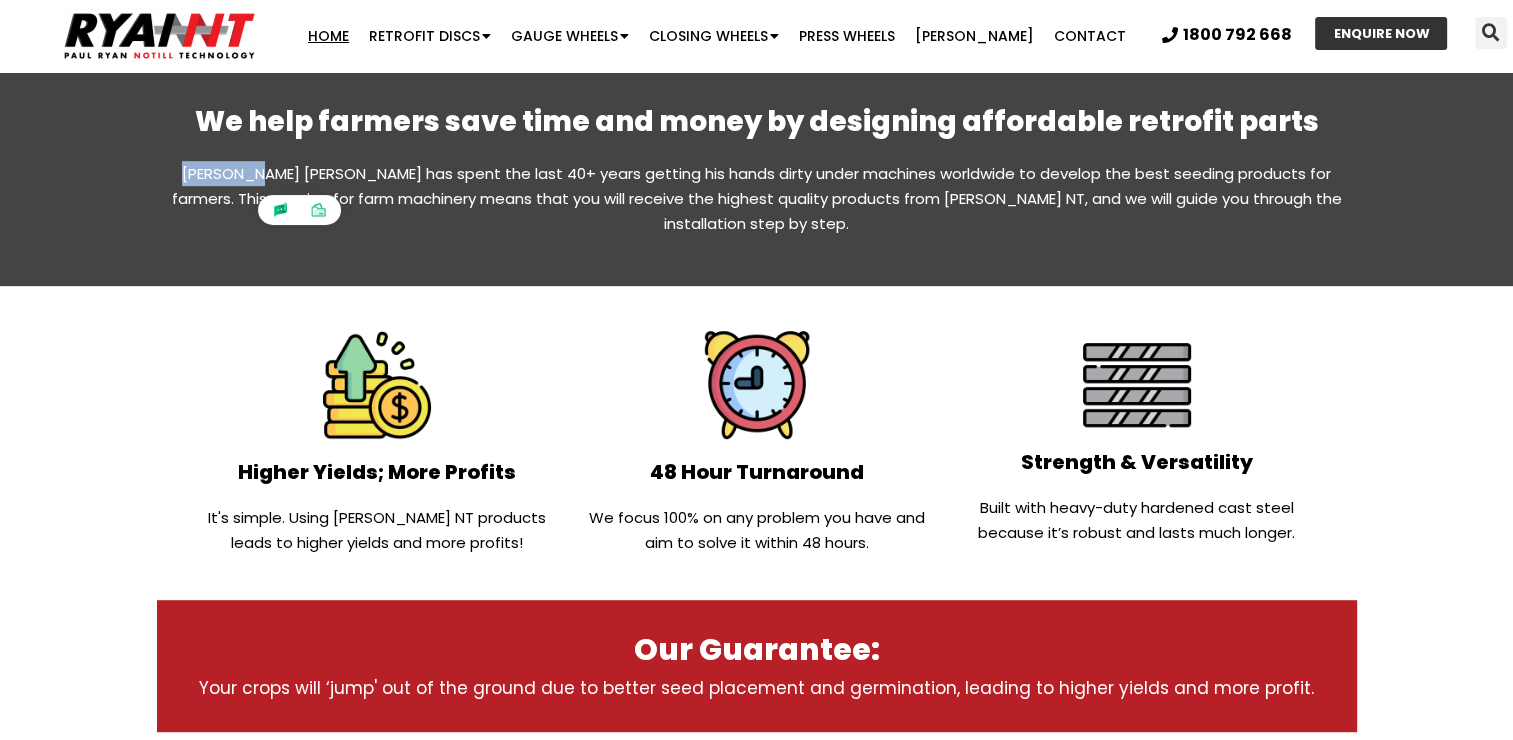 drag, startPoint x: 160, startPoint y: 172, endPoint x: 222, endPoint y: 178, distance: 62.289646 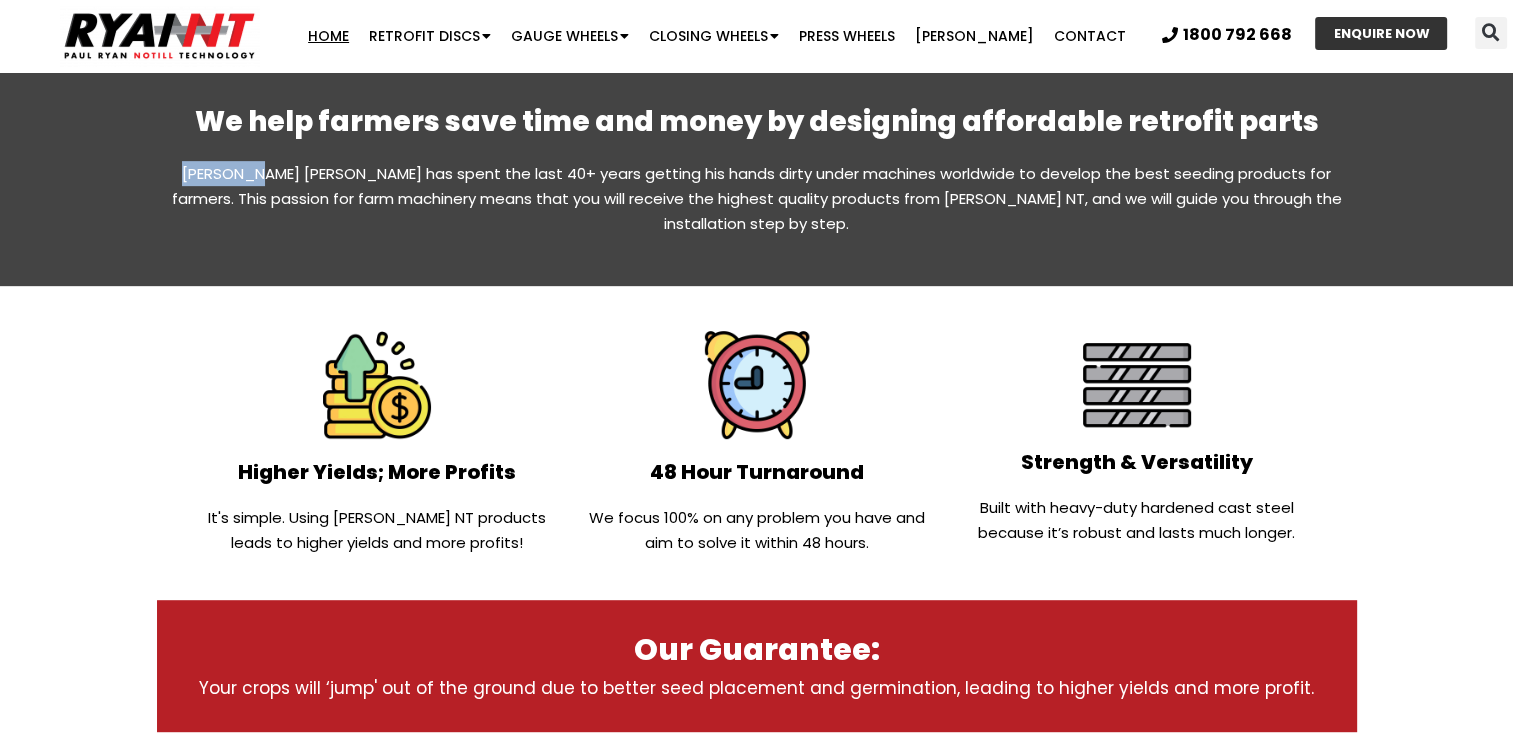 copy on "Paul Ryan" 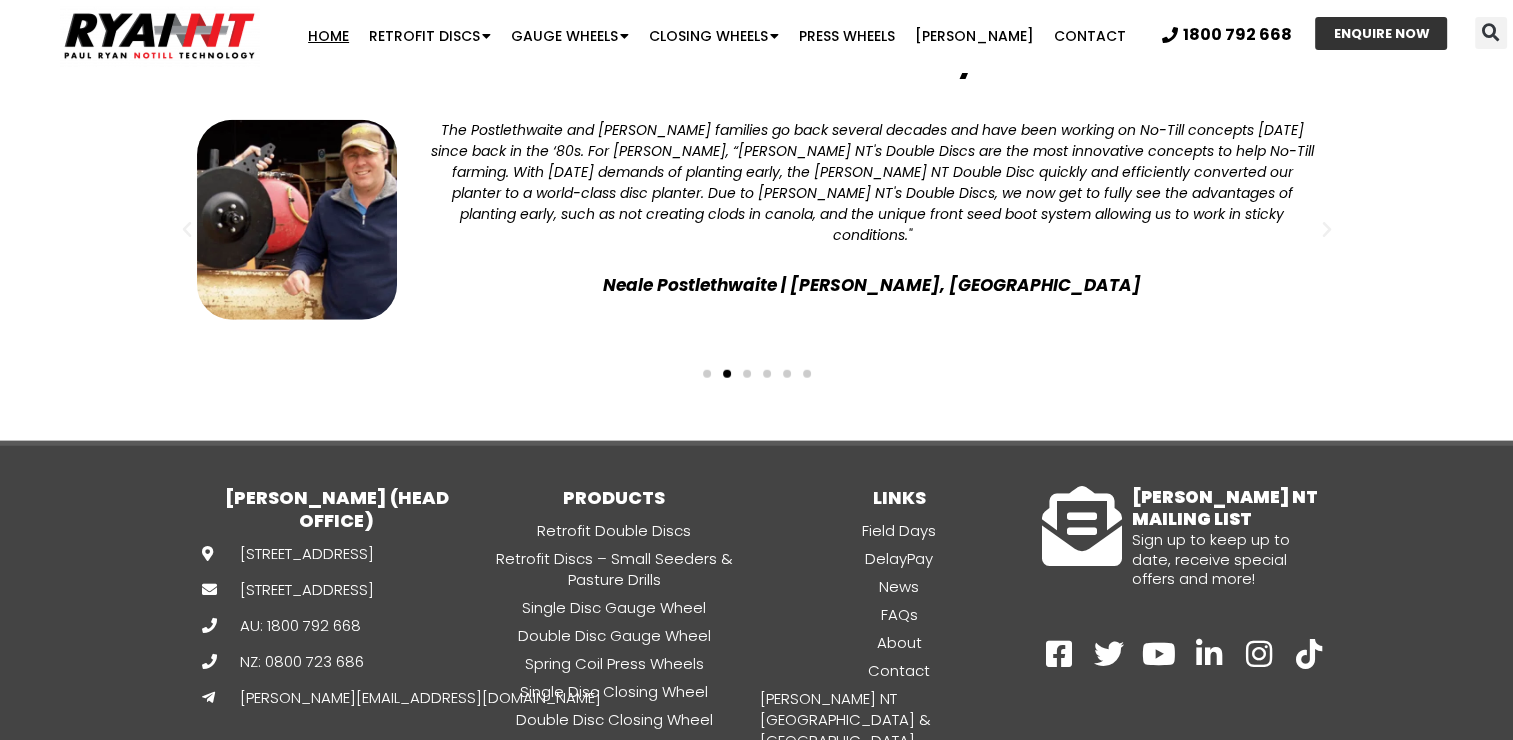 scroll, scrollTop: 5300, scrollLeft: 0, axis: vertical 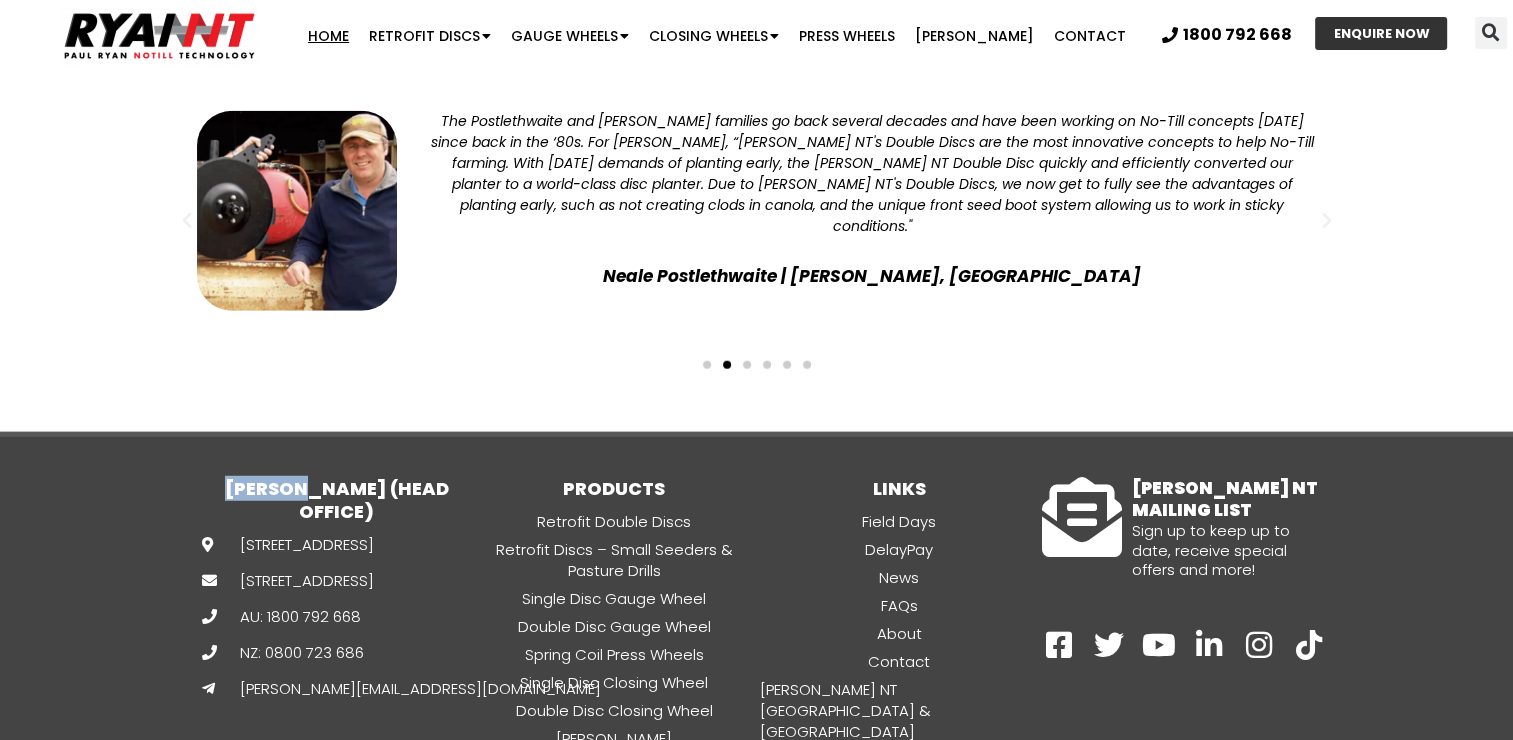 drag, startPoint x: 224, startPoint y: 308, endPoint x: 308, endPoint y: 324, distance: 85.51023 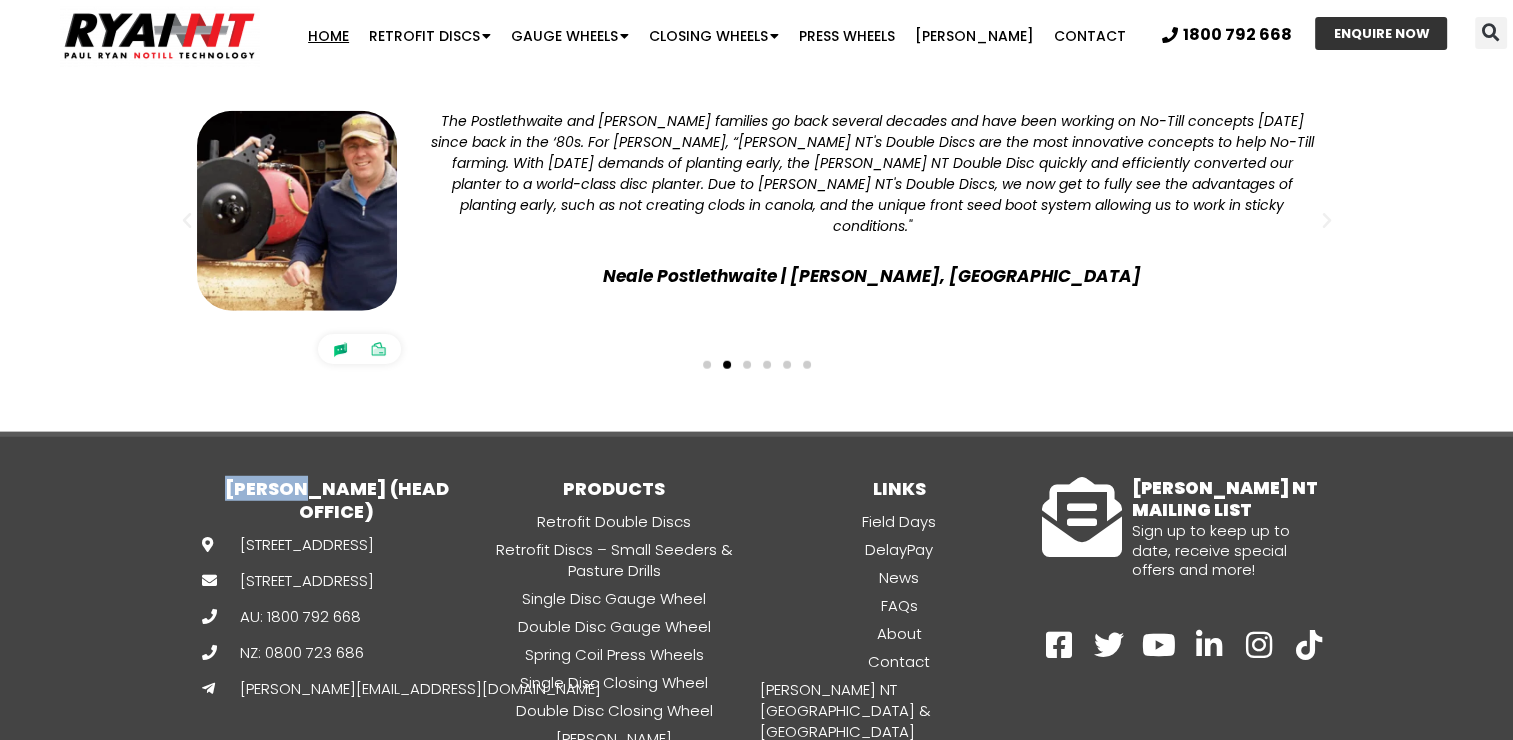 drag, startPoint x: 308, startPoint y: 324, endPoint x: 285, endPoint y: 312, distance: 25.942244 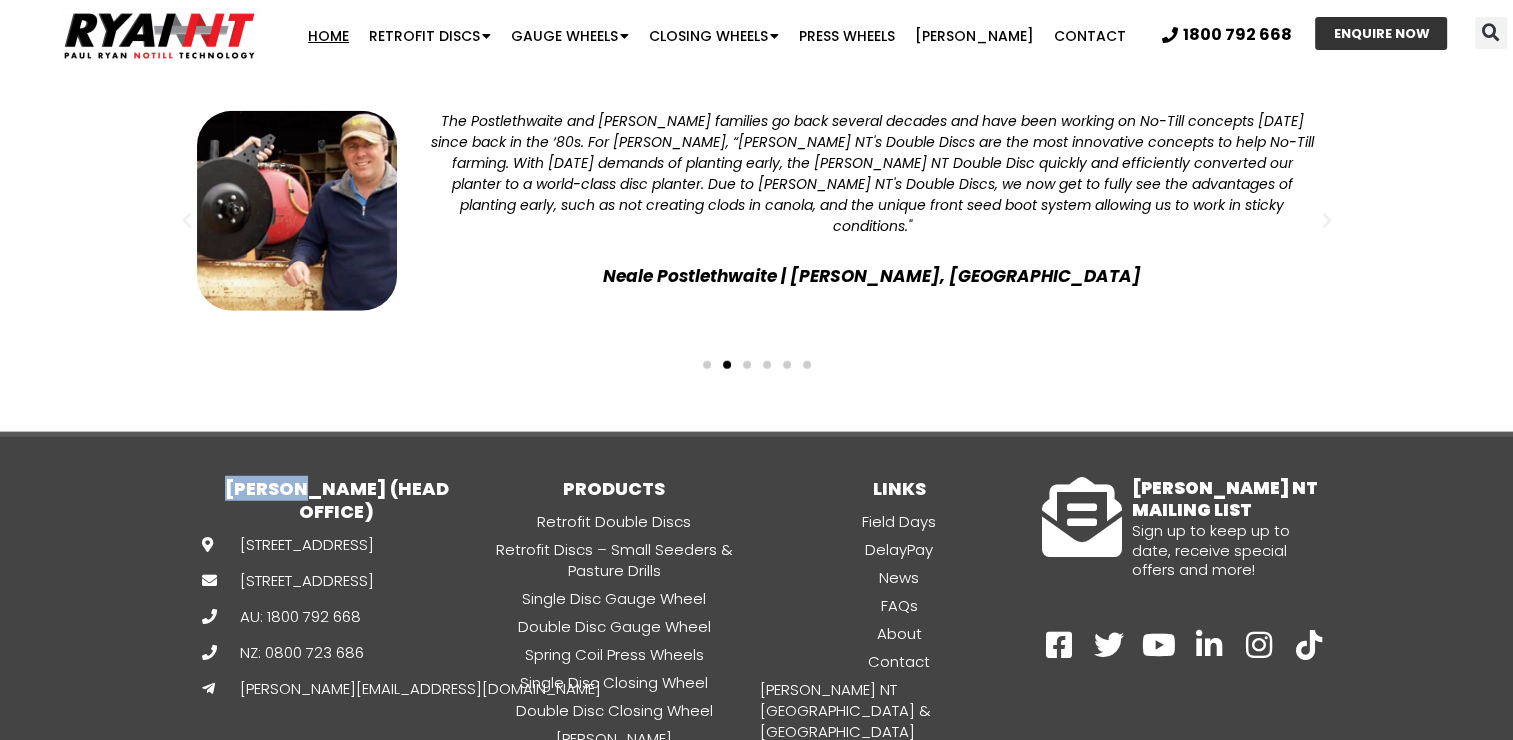 copy on "RYAN NT" 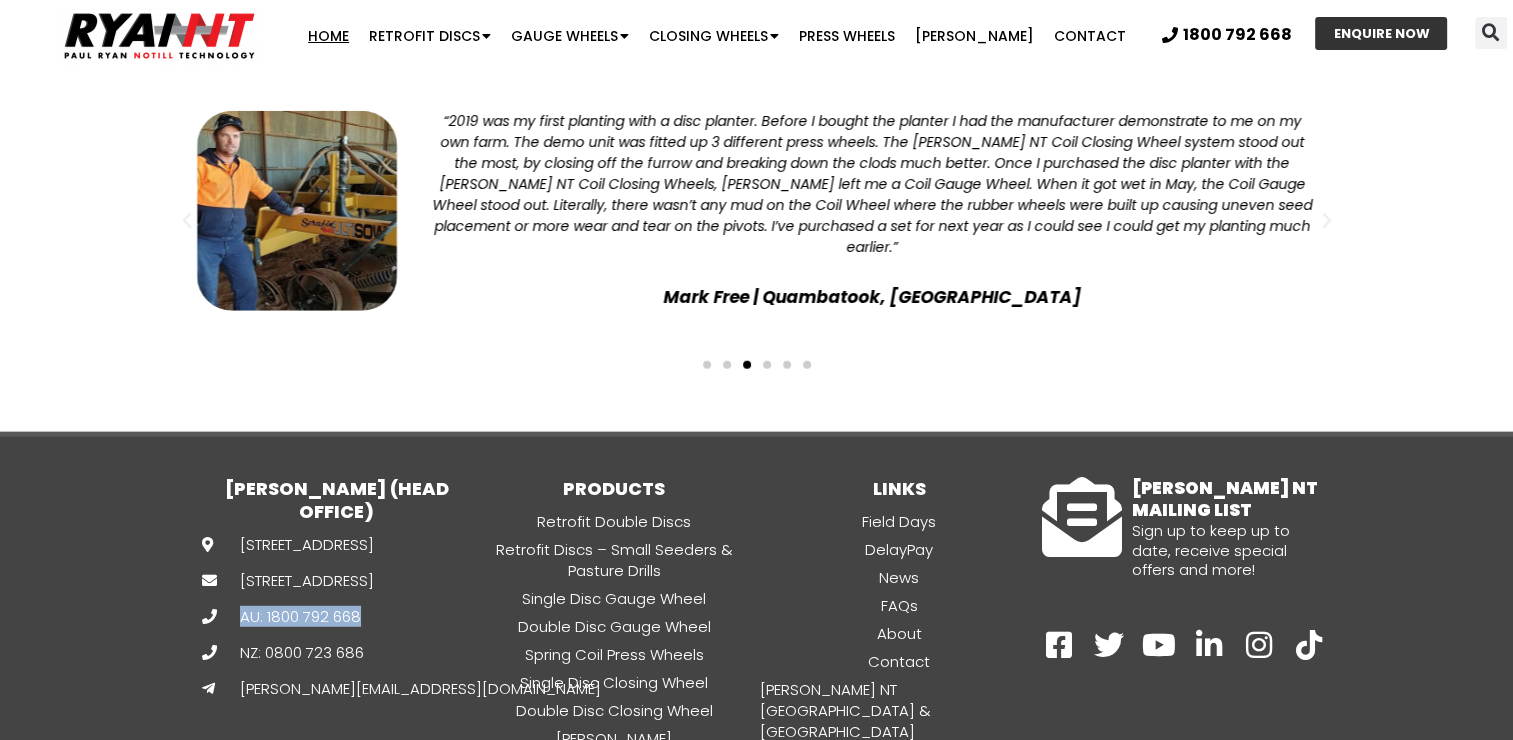drag, startPoint x: 368, startPoint y: 520, endPoint x: 239, endPoint y: 523, distance: 129.03488 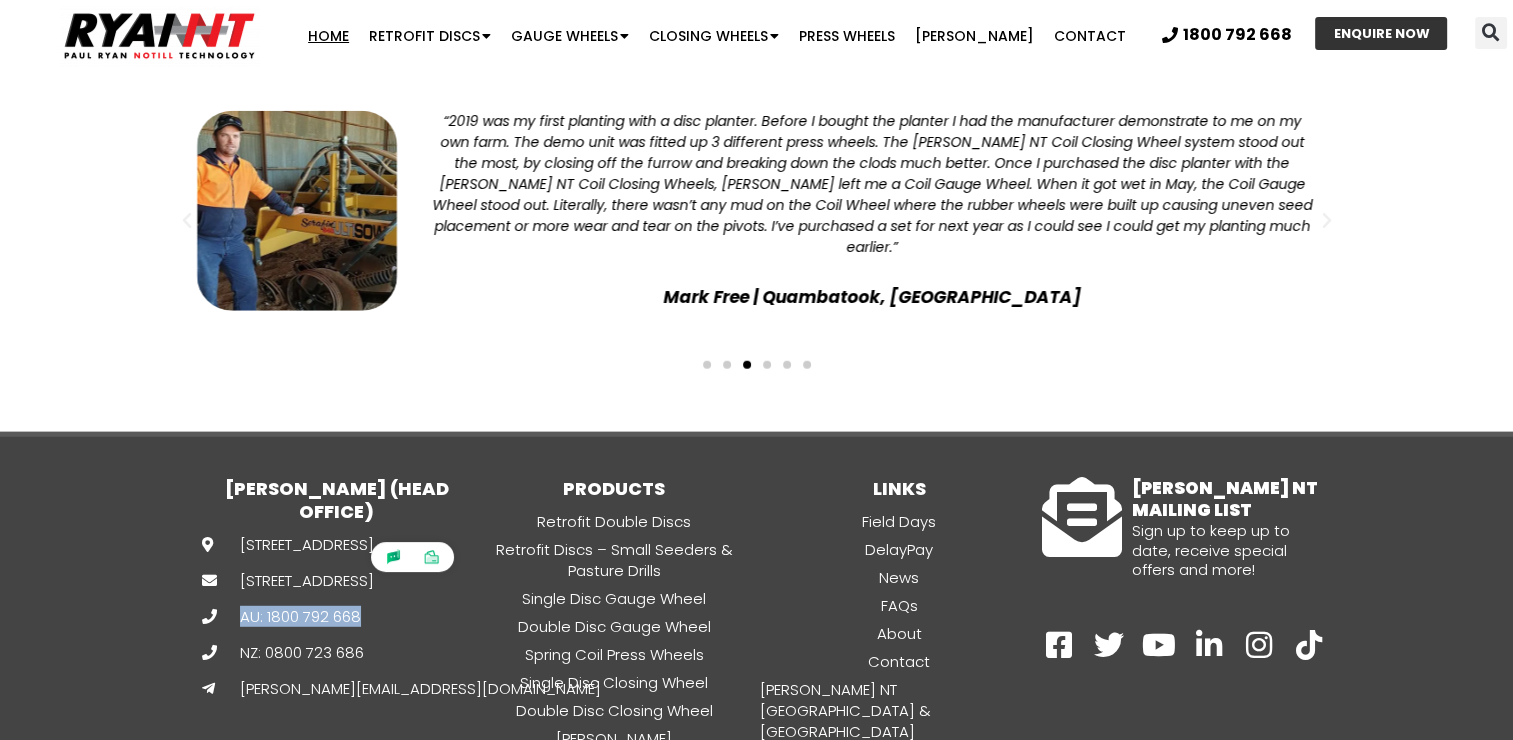 drag, startPoint x: 240, startPoint y: 523, endPoint x: 264, endPoint y: 526, distance: 24.186773 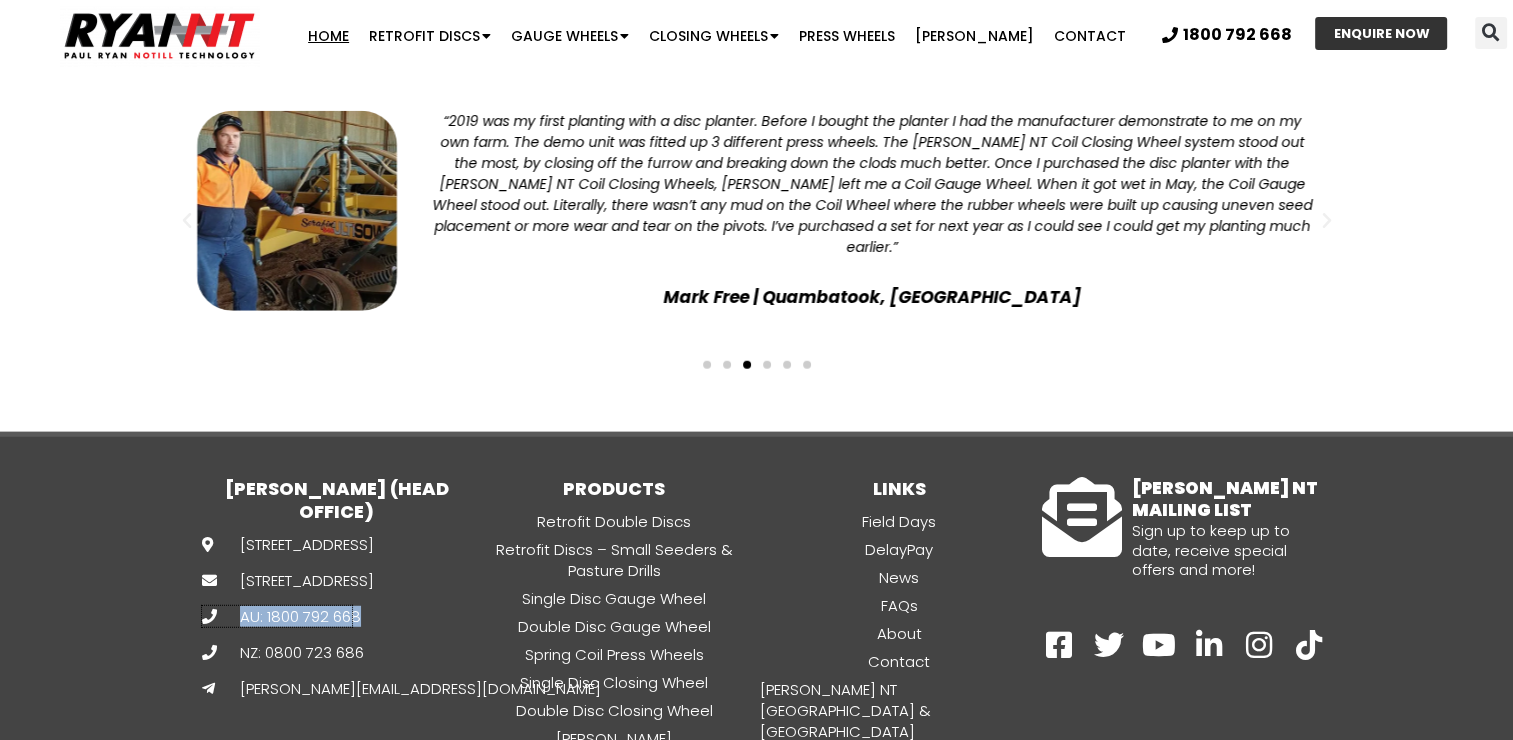 click on "“2019 was my first planting with a disc planter. Before I bought the planter I had the manufacturer demonstrate to me on my own farm. The demo unit was fitted up 3 different press wheels. The RYAN NT Coil Closing Wheel system stood out the most, by closing off the furrow and breaking down the clods much better. Once I purchased the disc planter with the RYAN NT Coil Closing Wheels, Paul left me a Coil Gauge Wheel. When it got wet in May, the Coil Gauge Wheel stood out. Literally, there wasn’t any mud on the Coil Wheel where the rubber wheels were built up causing uneven seed placement or more wear and tear on the pivots. I’ve purchased a set for next year as I could see I could get my planting much earlier.”    Mark Free | Quambatook, VIC" at bounding box center (872, 211) 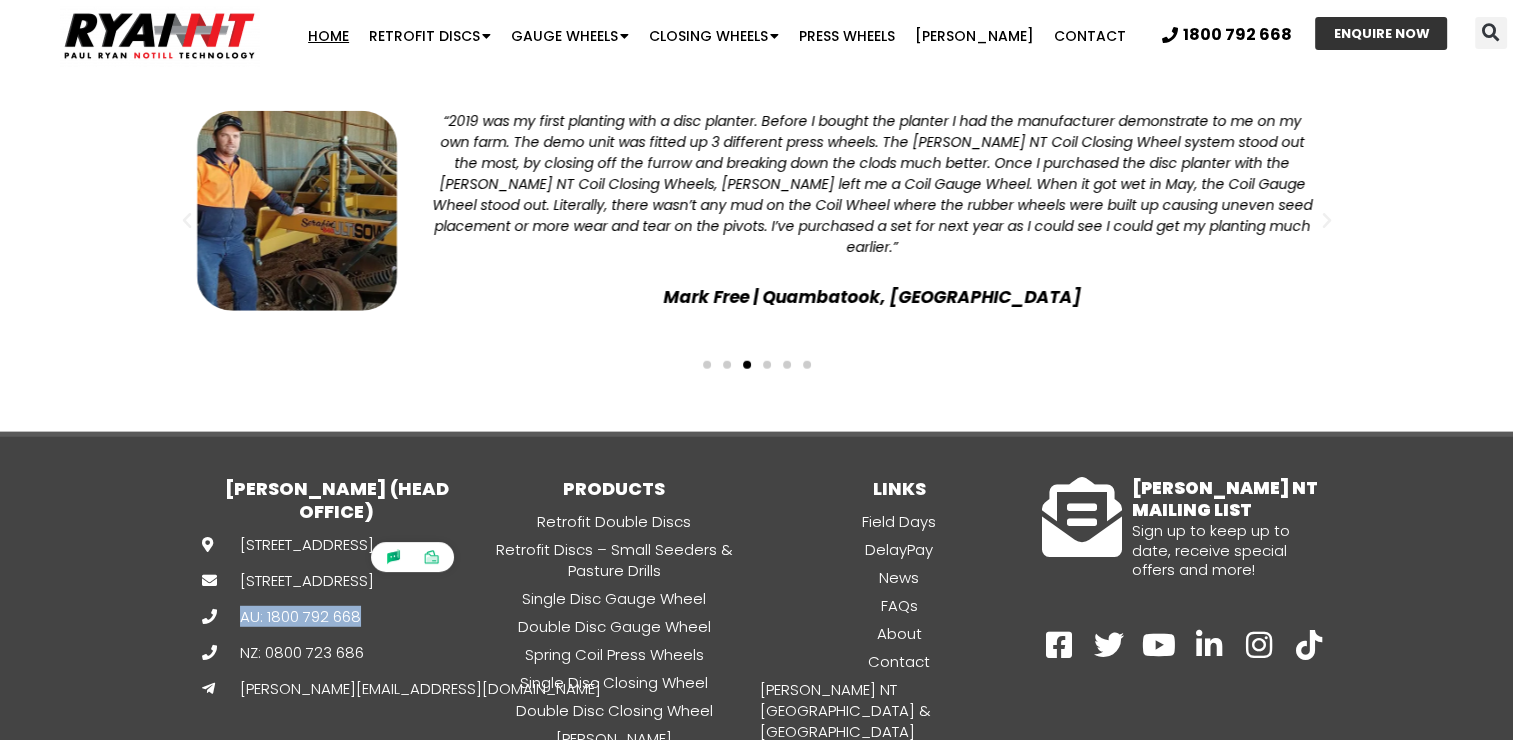 click on "134 Golf Course Rd, Horsham VIC 3400                 PO Box 505, Horsham VIC 3400                 AU: 1800 792 668                 NZ: 0800 723 686                 paul@ryannt.com.au" at bounding box center [337, 616] 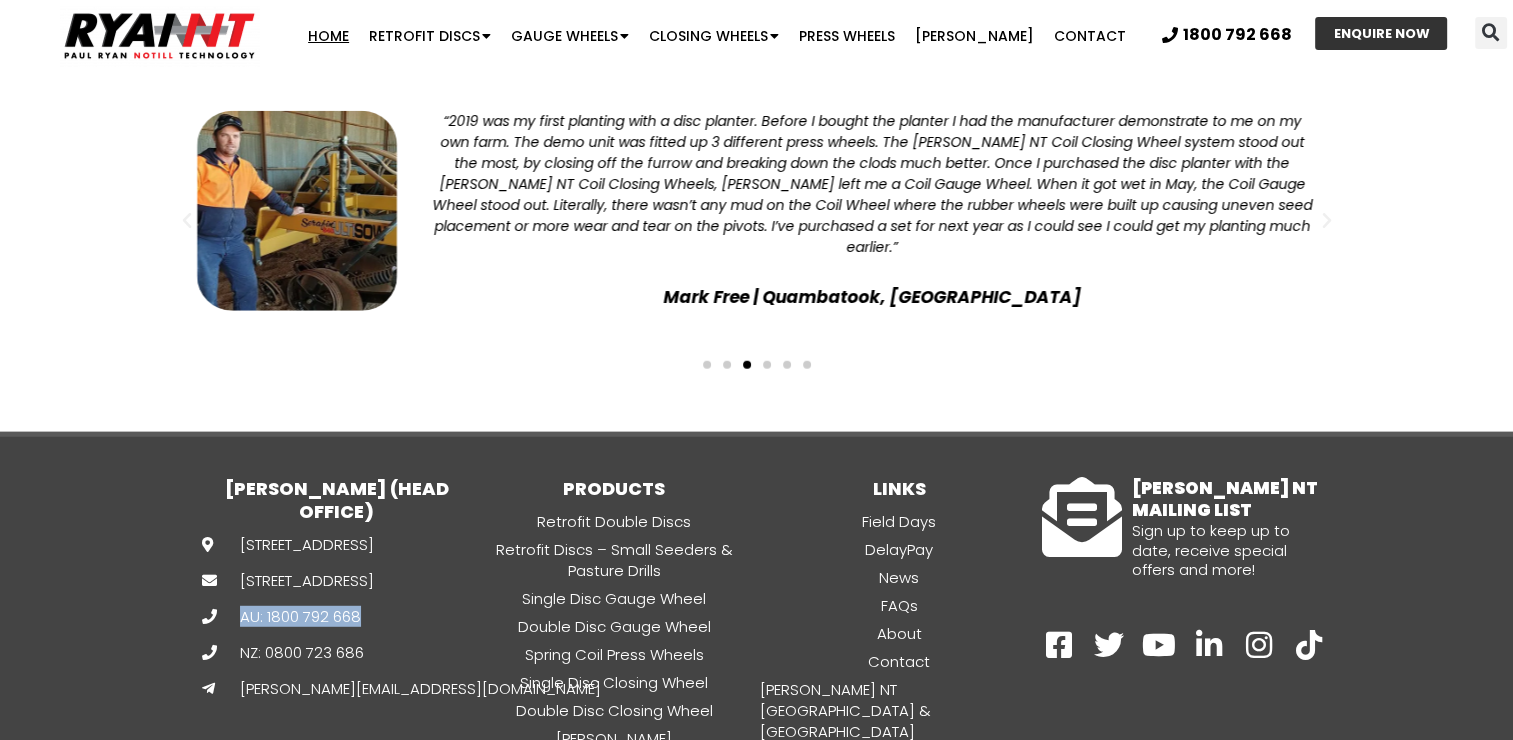 click on "134 Golf Course Rd, Horsham VIC 3400                 PO Box 505, Horsham VIC 3400                 AU: 1800 792 668                 NZ: 0800 723 686                 paul@ryannt.com.au" at bounding box center (337, 616) 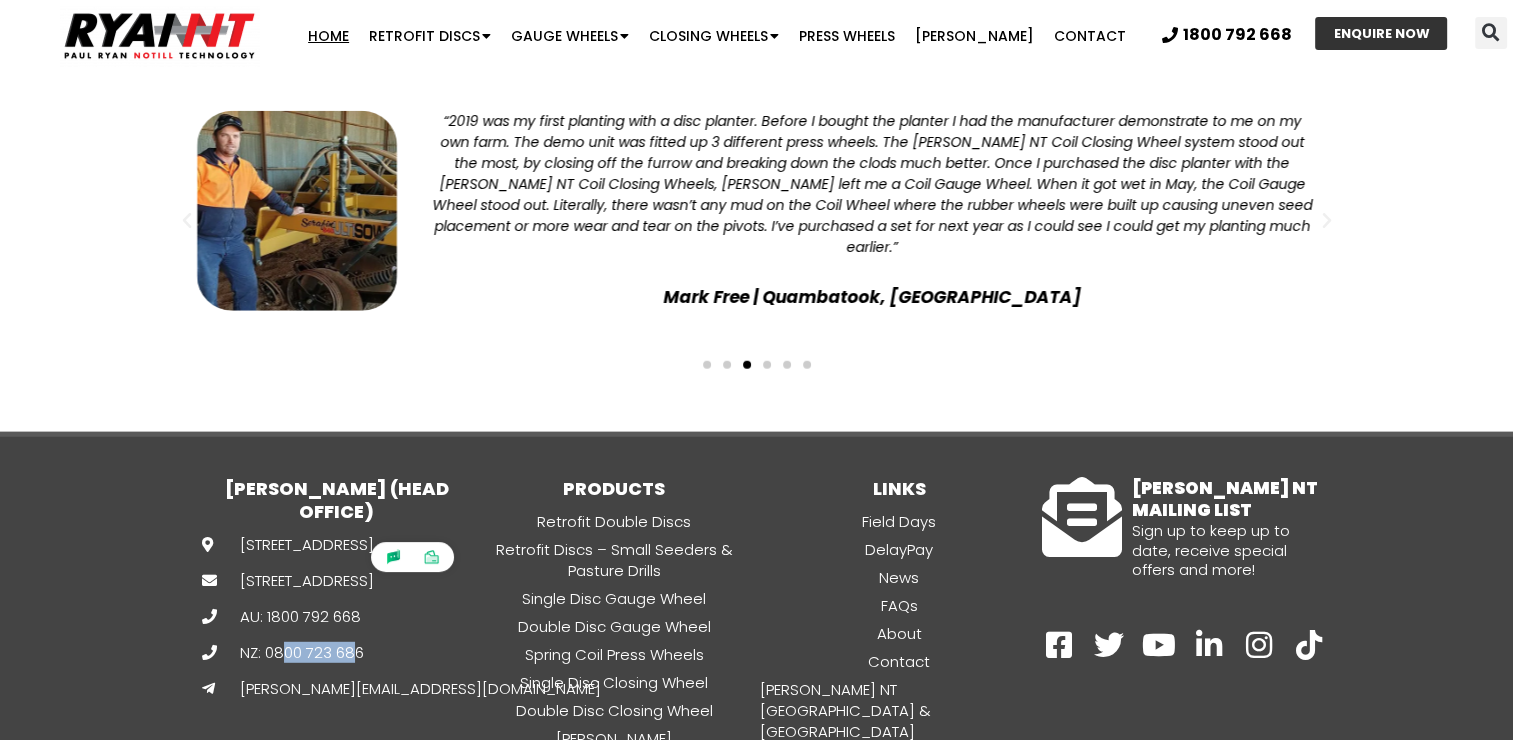 drag, startPoint x: 284, startPoint y: 544, endPoint x: 355, endPoint y: 553, distance: 71.568146 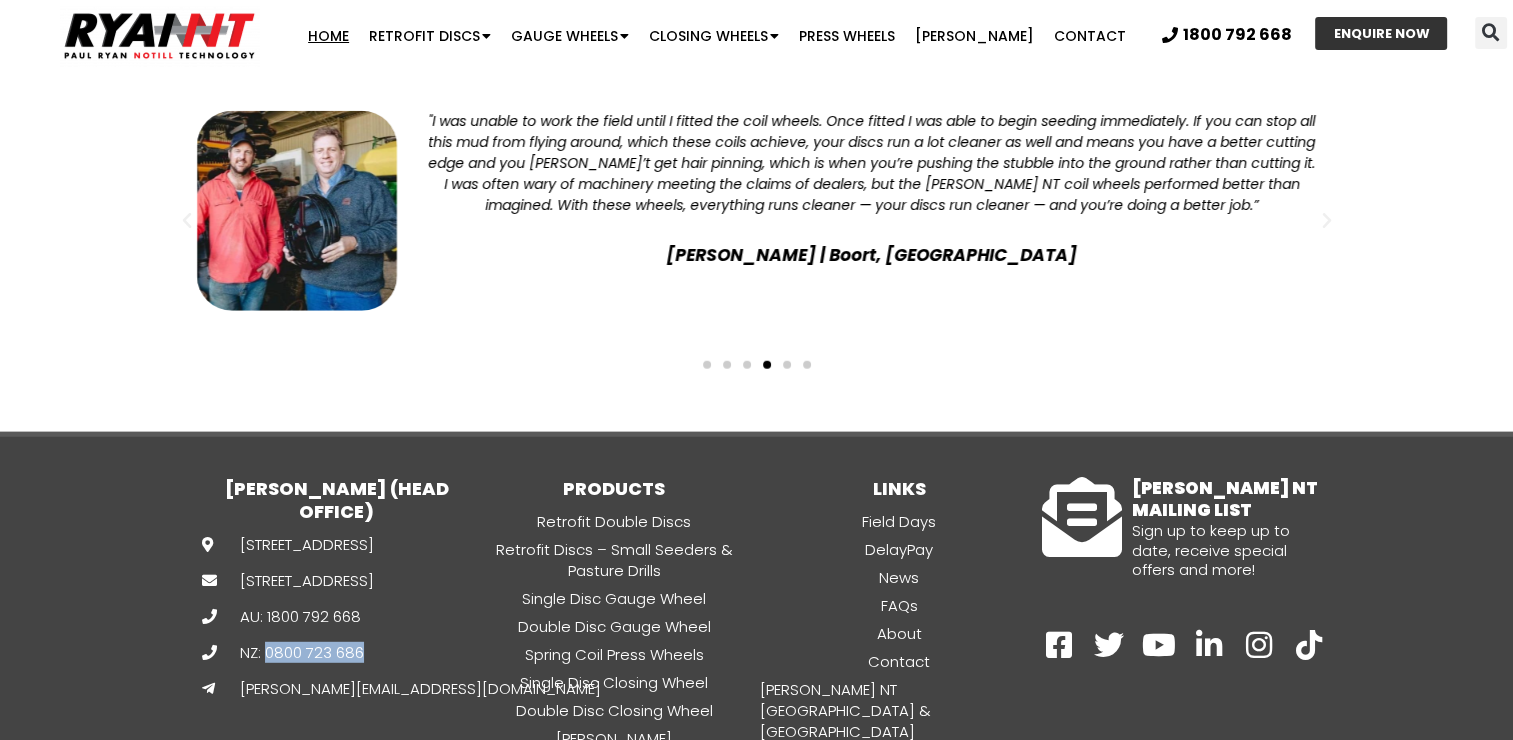 click on "134 Golf Course Rd, Horsham VIC 3400                 PO Box 505, Horsham VIC 3400                 AU: 1800 792 668                 NZ: 0800 723 686                 paul@ryannt.com.au" at bounding box center [277, 616] 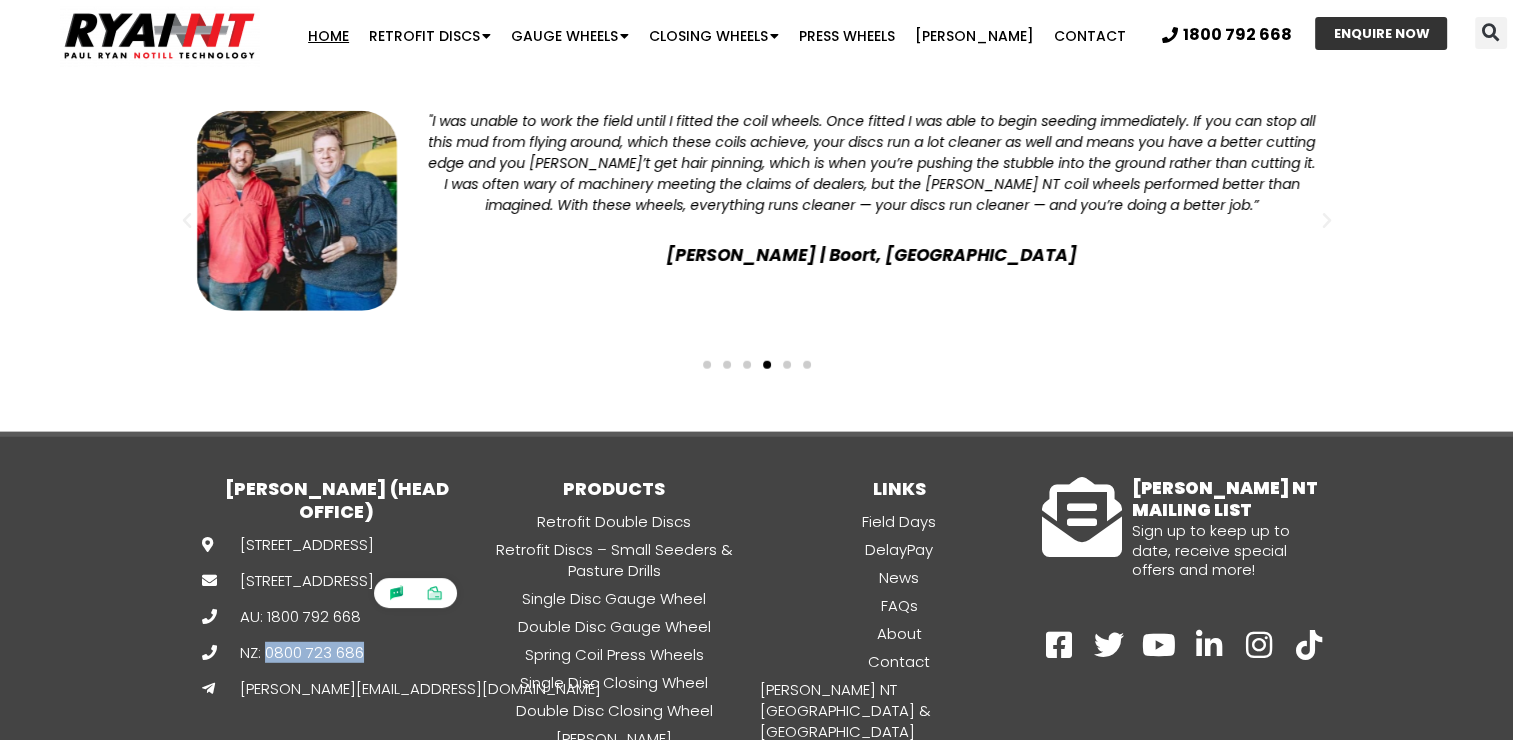 drag, startPoint x: 362, startPoint y: 552, endPoint x: 328, endPoint y: 556, distance: 34.234486 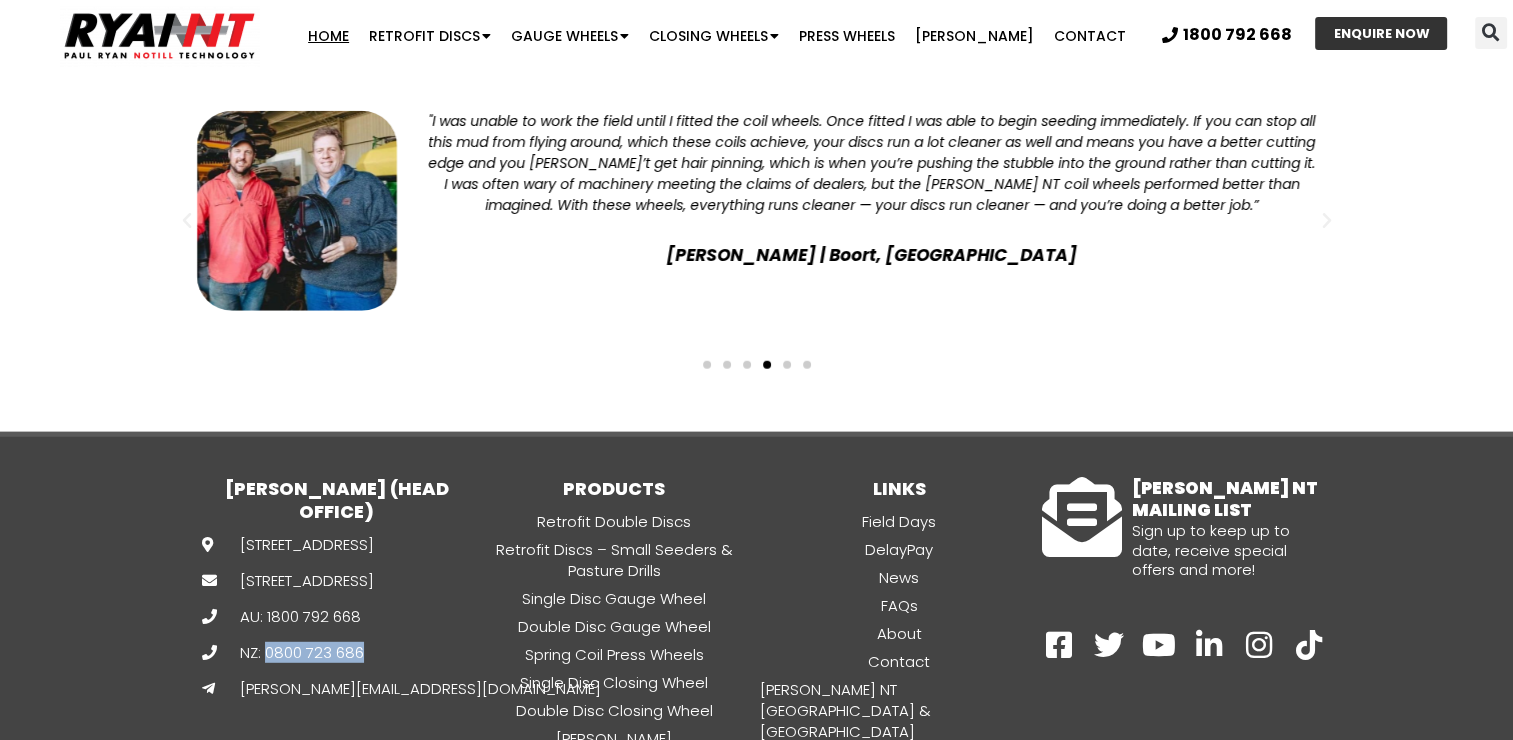 copy on "0800 723 686" 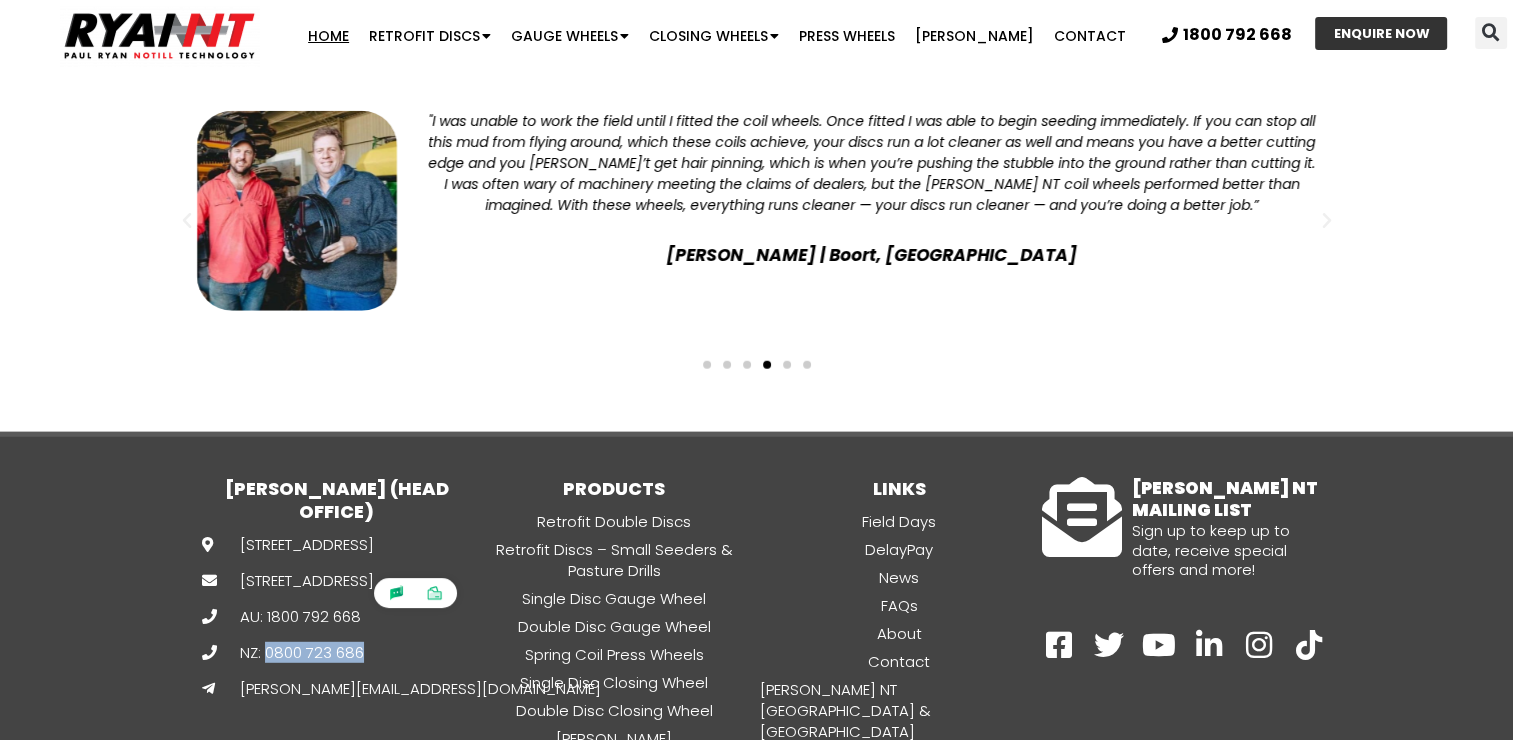copy on "0800 723 686" 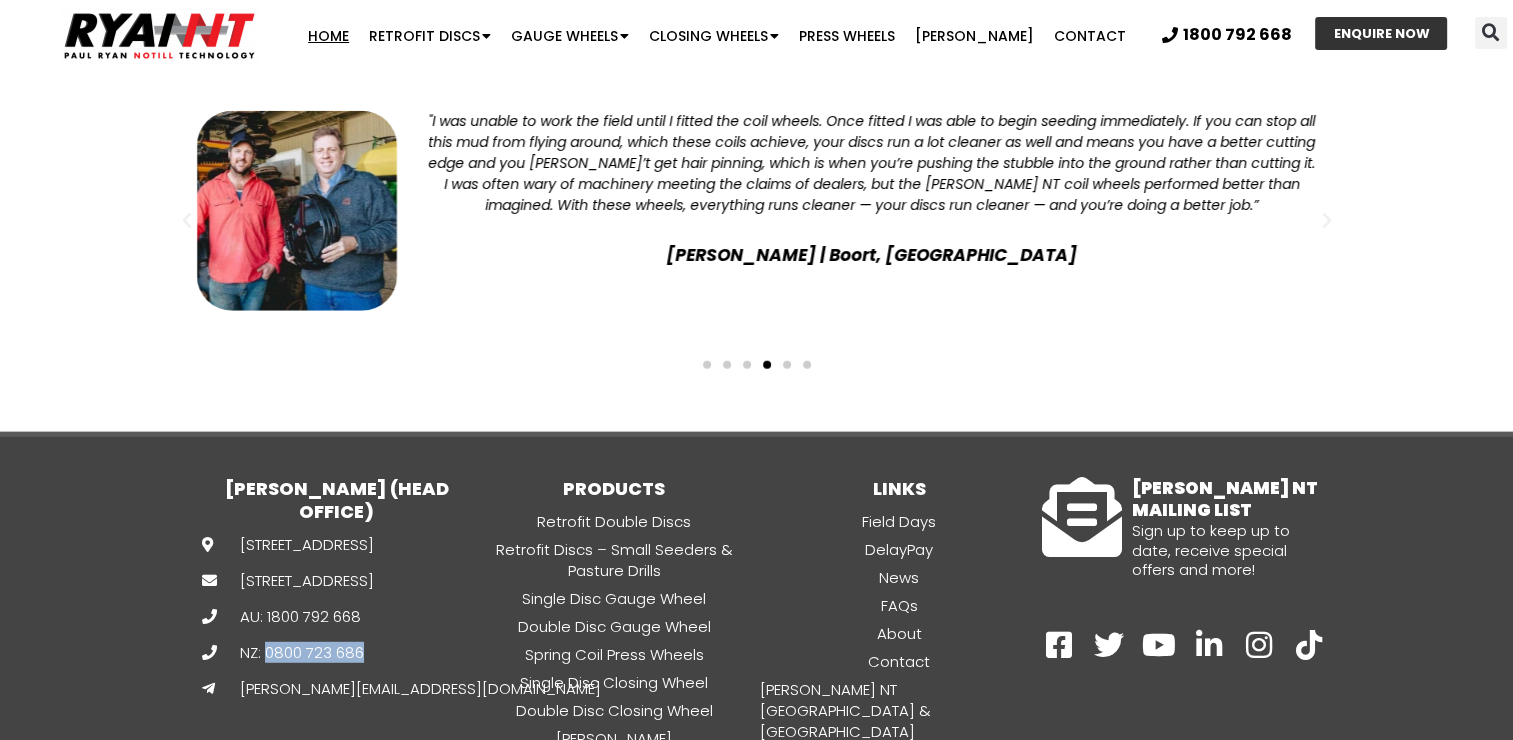 copy on "0800 723 686" 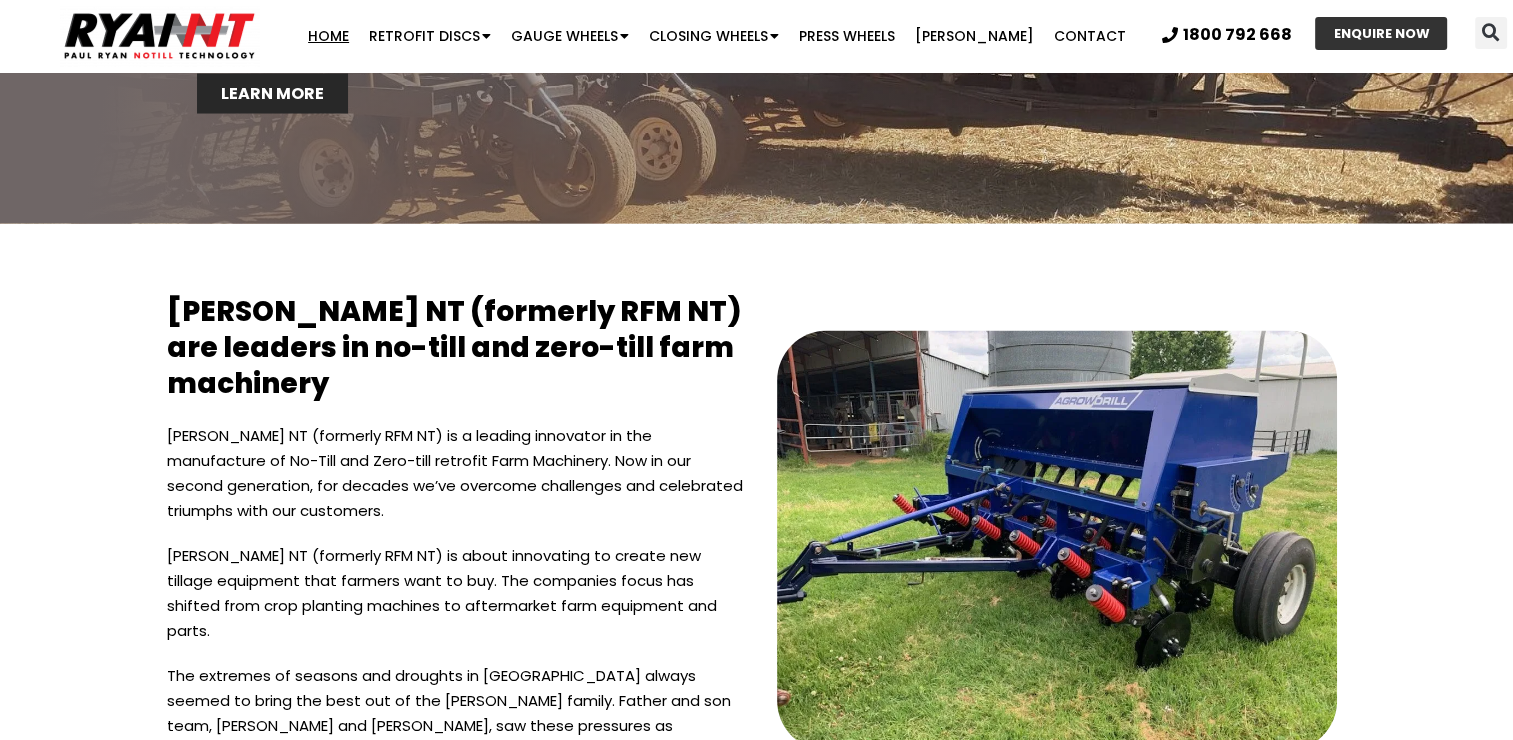 scroll, scrollTop: 4100, scrollLeft: 0, axis: vertical 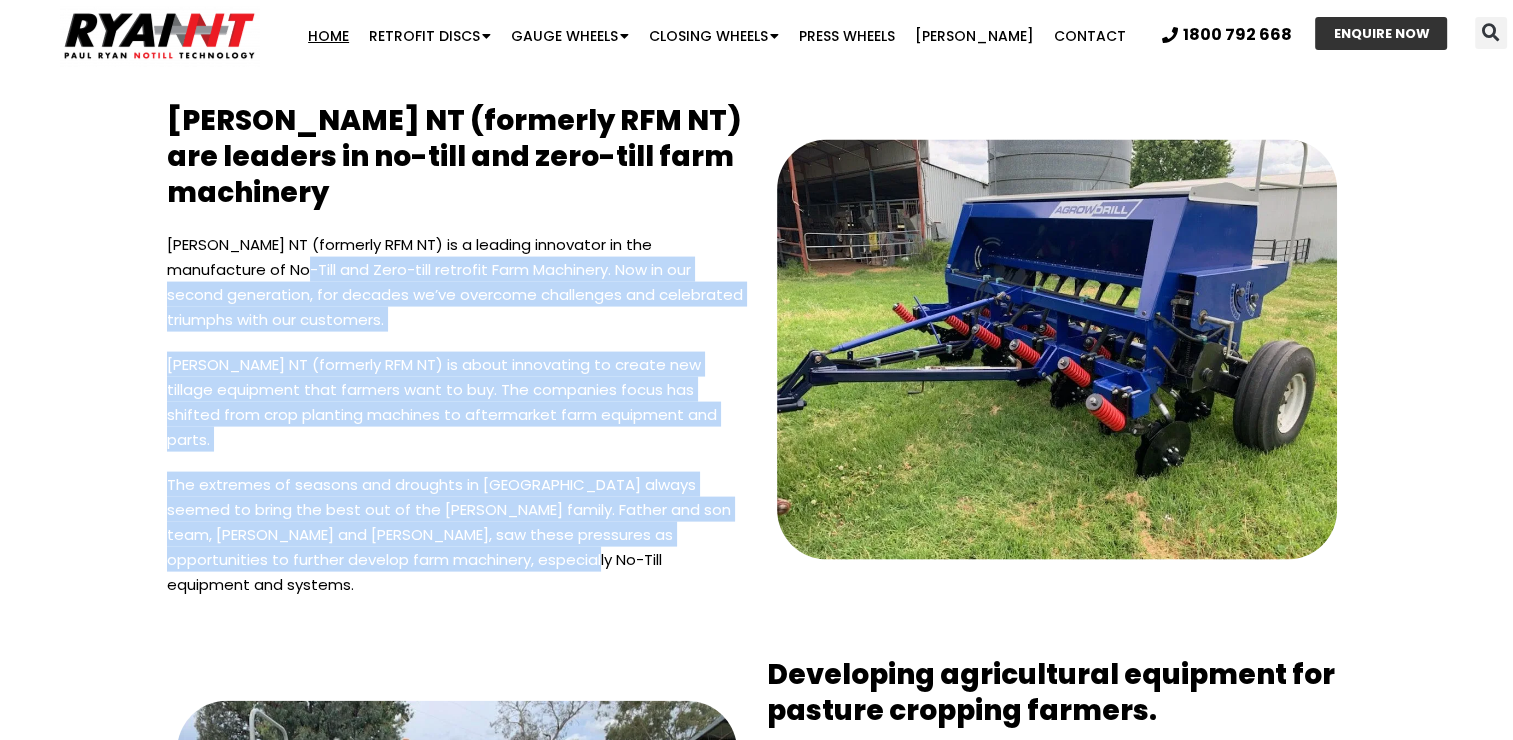 drag, startPoint x: 504, startPoint y: 440, endPoint x: 347, endPoint y: 174, distance: 308.87698 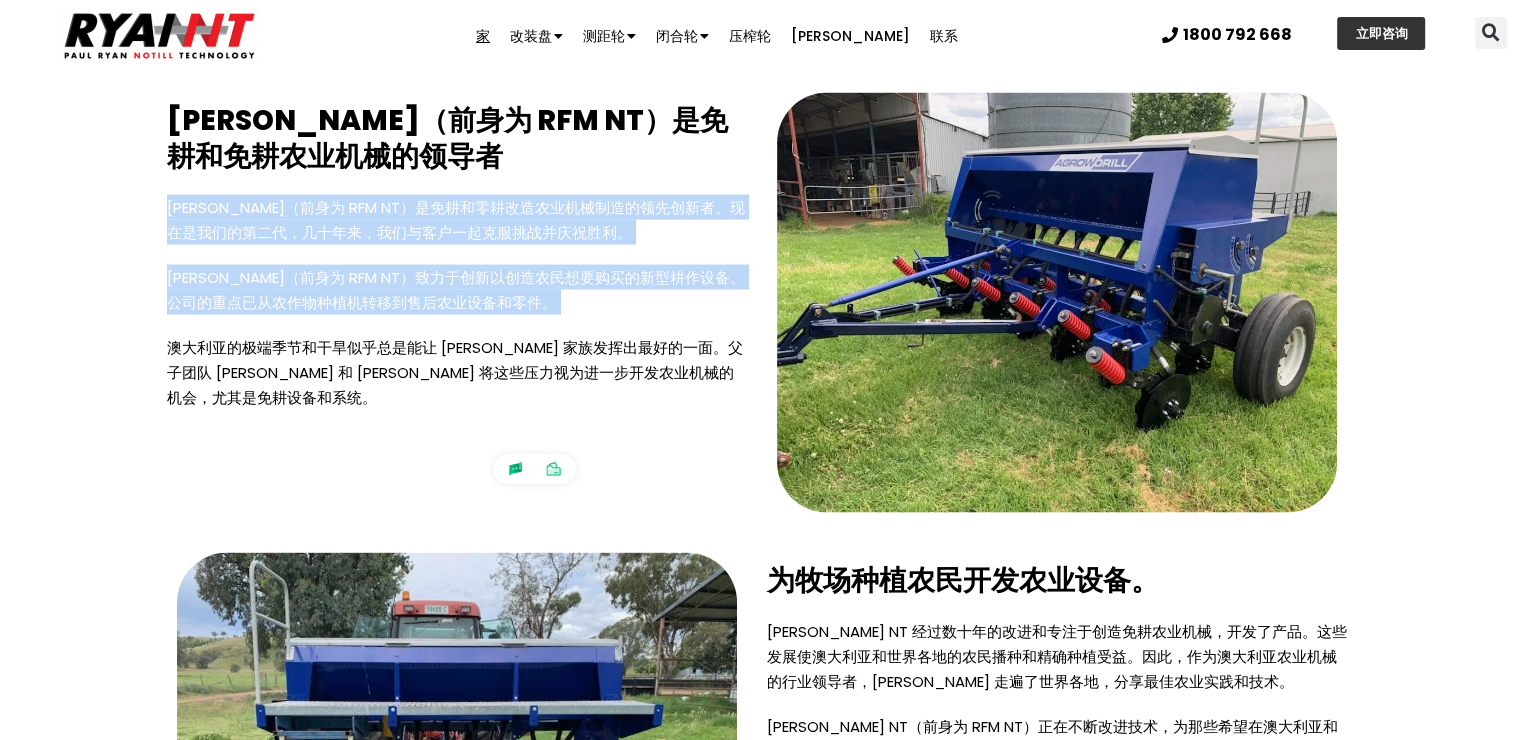 click on "RYAN NT（前身为 RFM NT）是免耕和零耕改造农业机械制造的领先创新者。现在是我们的第二代，几十年来，我们与客户一起克服挑战并庆祝胜利。" at bounding box center [457, 230] 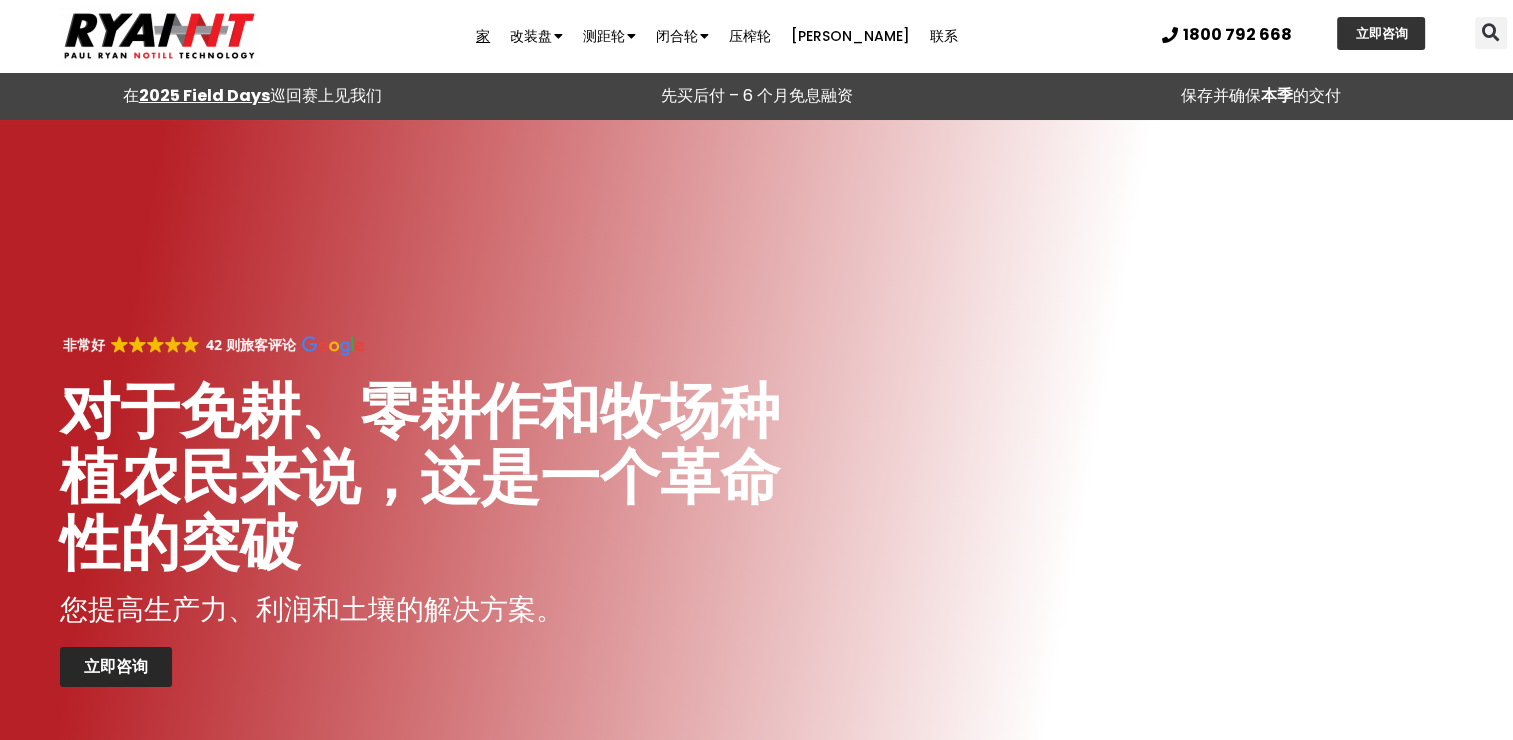 scroll, scrollTop: 0, scrollLeft: 0, axis: both 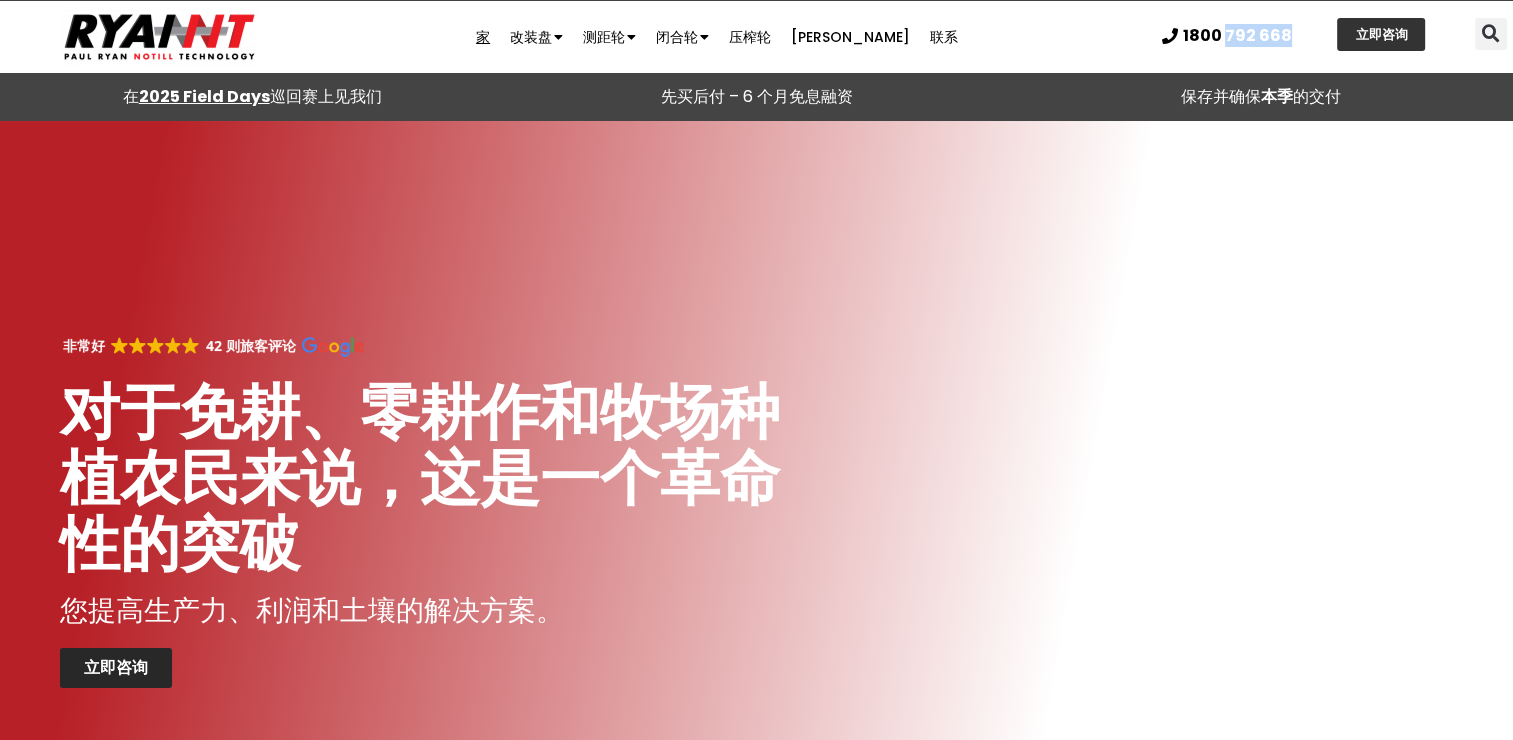 drag, startPoint x: 1295, startPoint y: 22, endPoint x: 1222, endPoint y: 24, distance: 73.02739 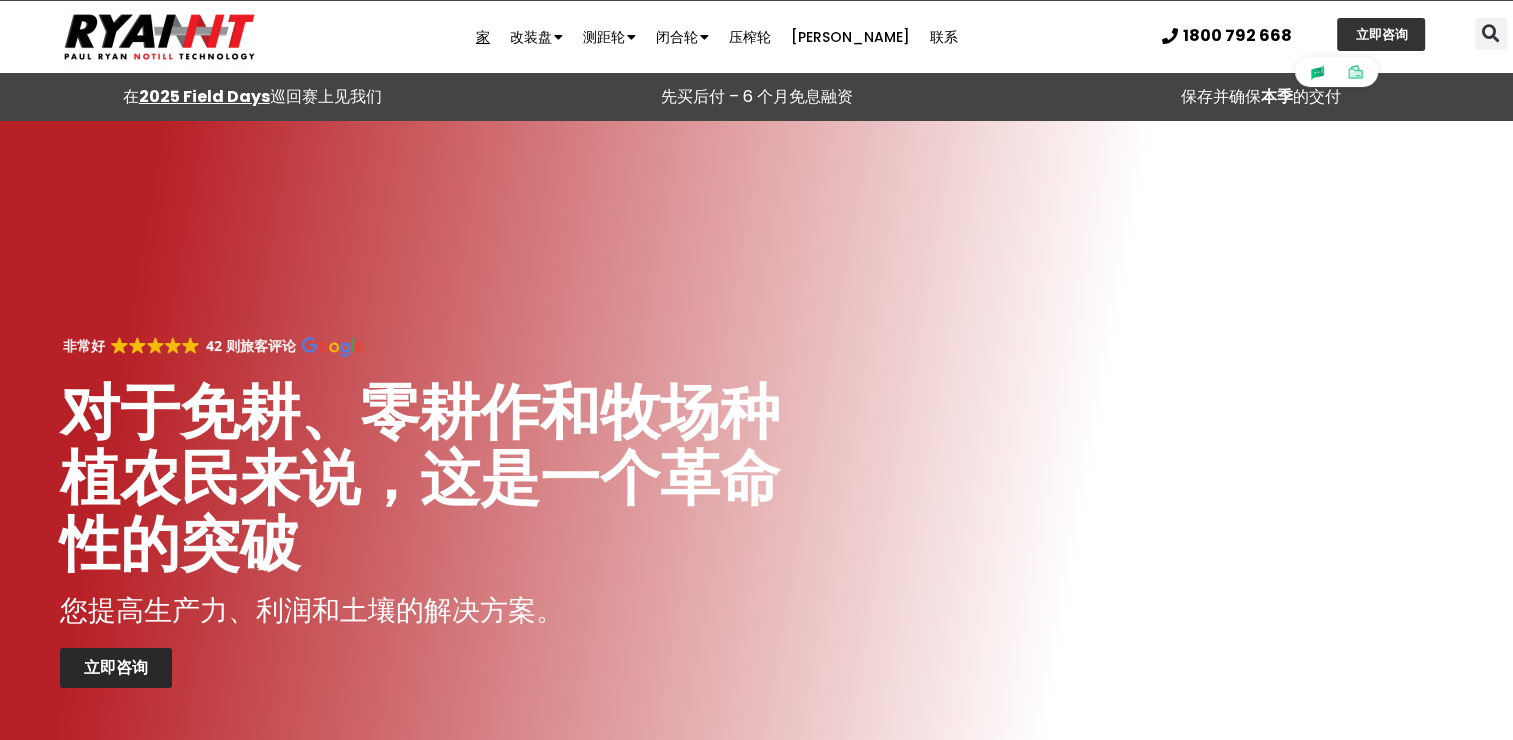 click on "1800 792 668" at bounding box center [1227, 39] 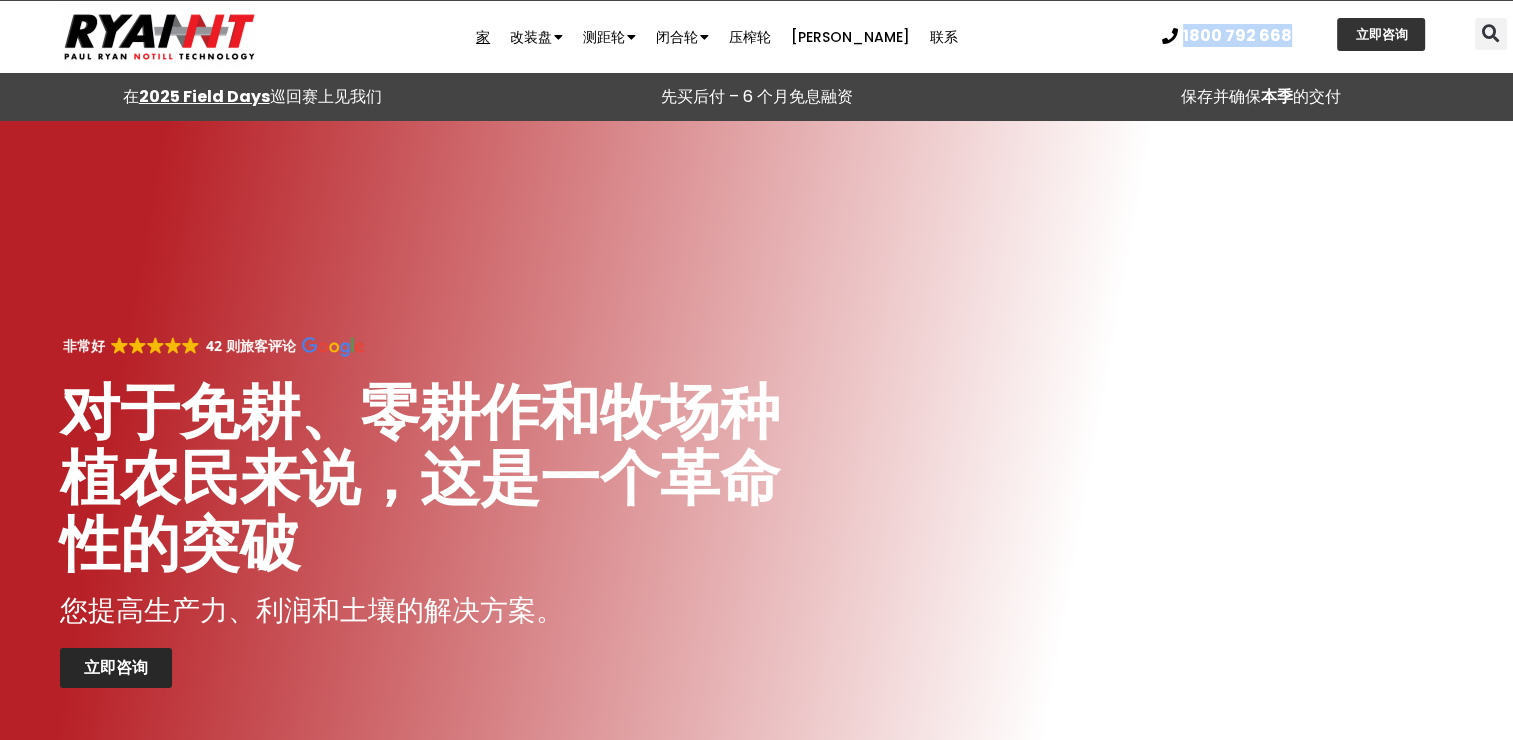 drag, startPoint x: 1296, startPoint y: 35, endPoint x: 1184, endPoint y: 34, distance: 112.00446 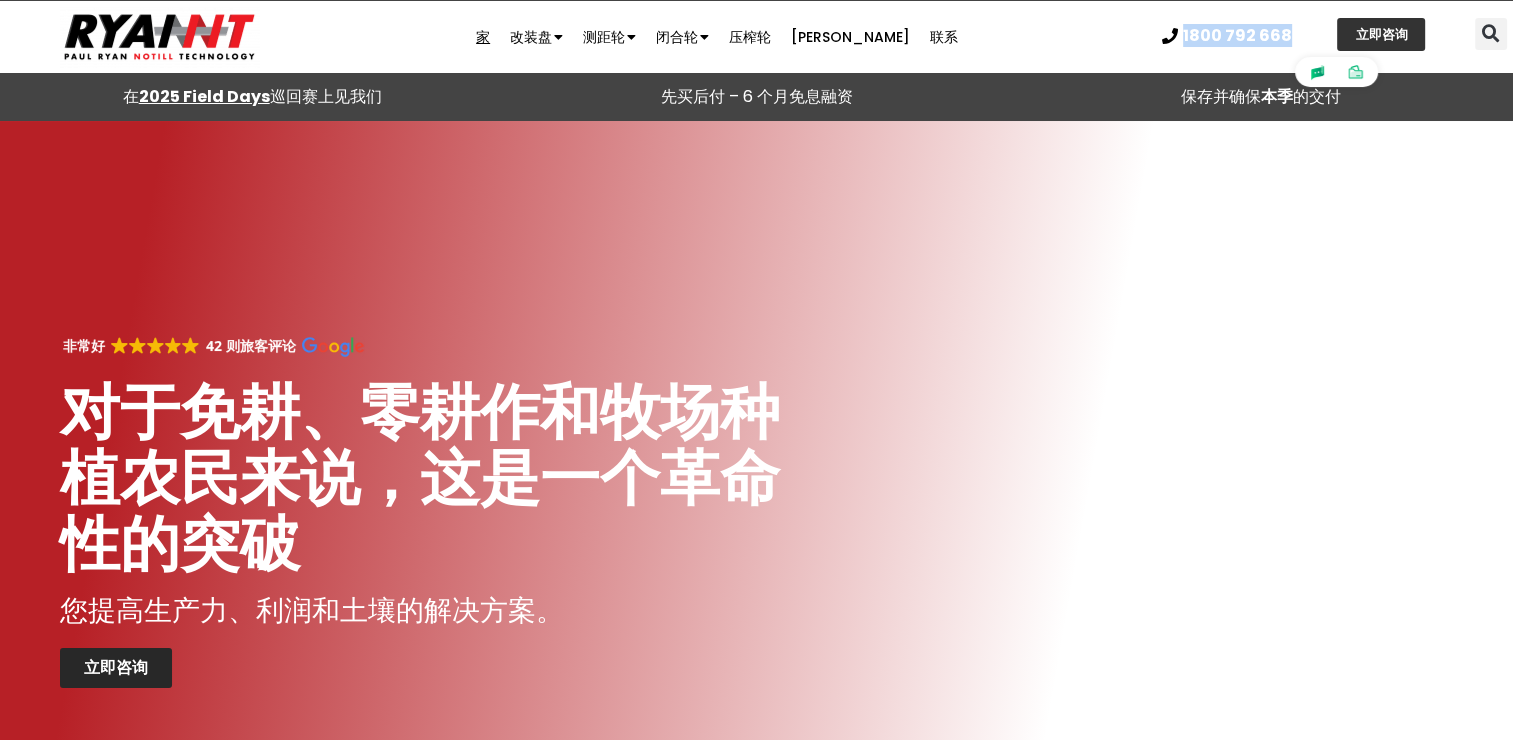 copy on "1800 792 668" 